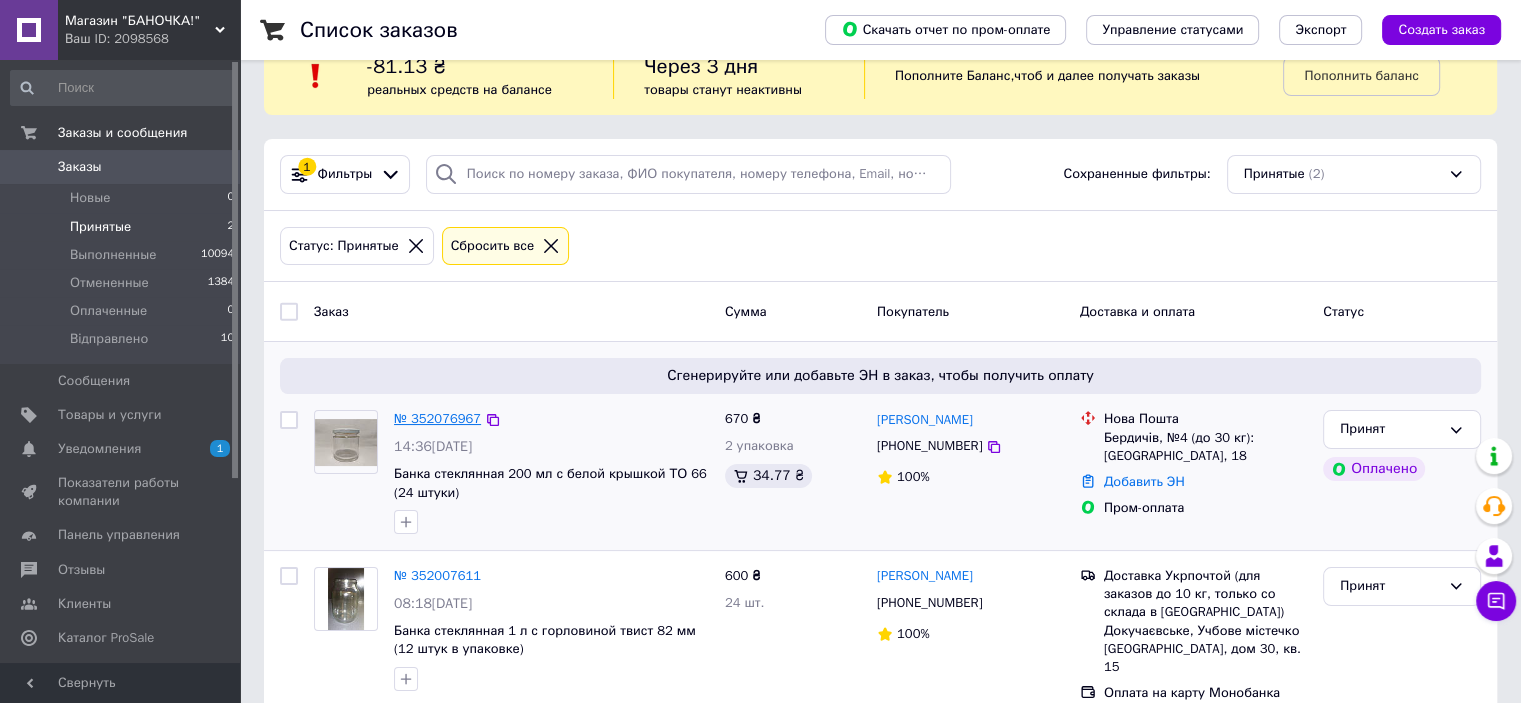 scroll, scrollTop: 73, scrollLeft: 0, axis: vertical 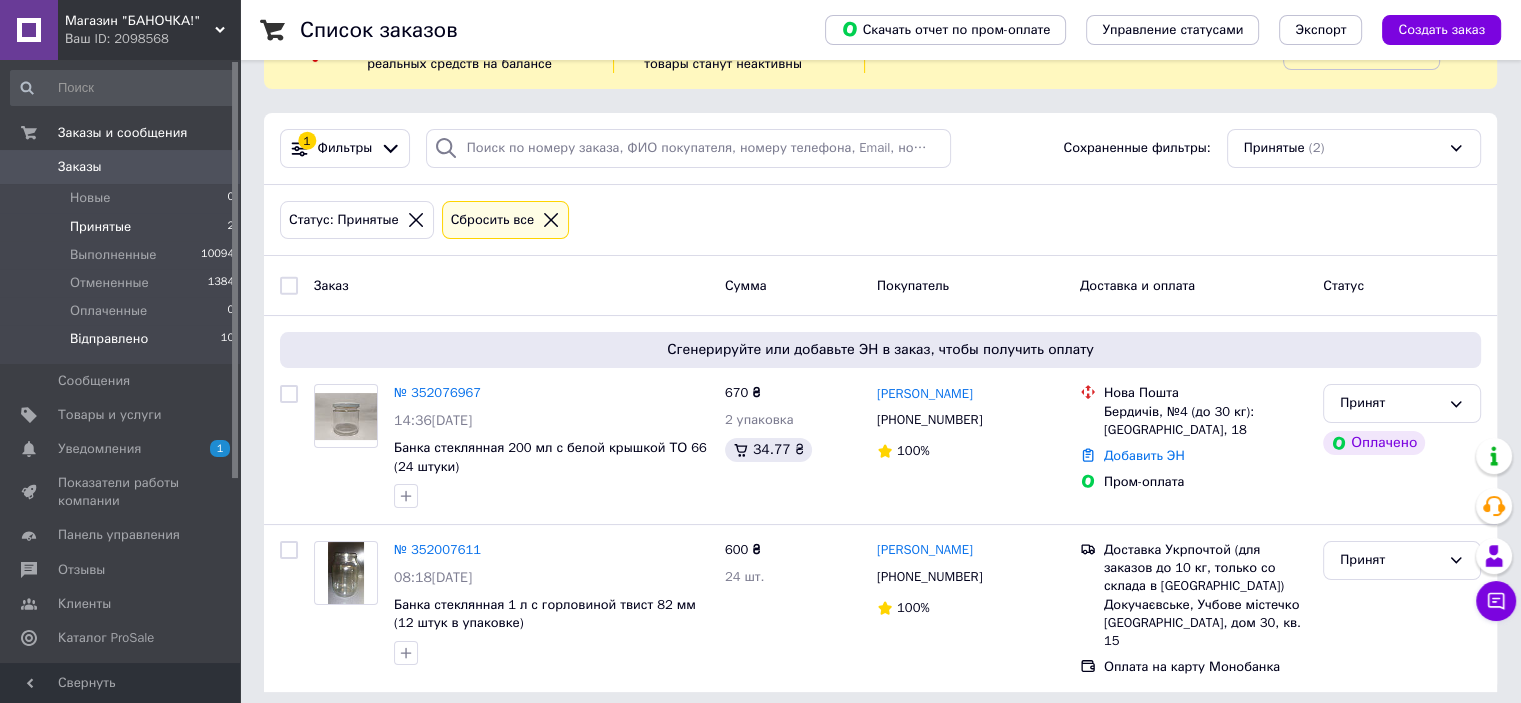 click on "Відправлено" at bounding box center [109, 339] 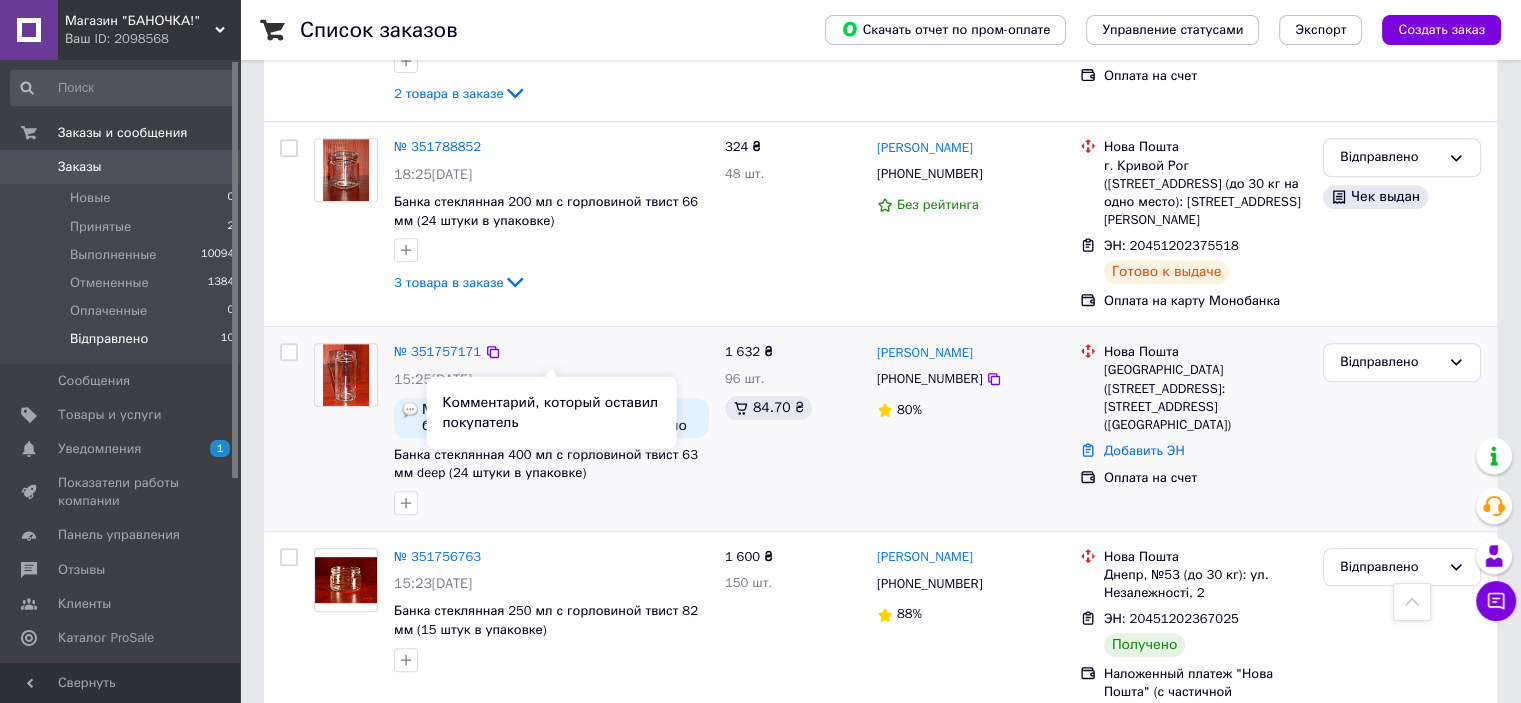 scroll, scrollTop: 900, scrollLeft: 0, axis: vertical 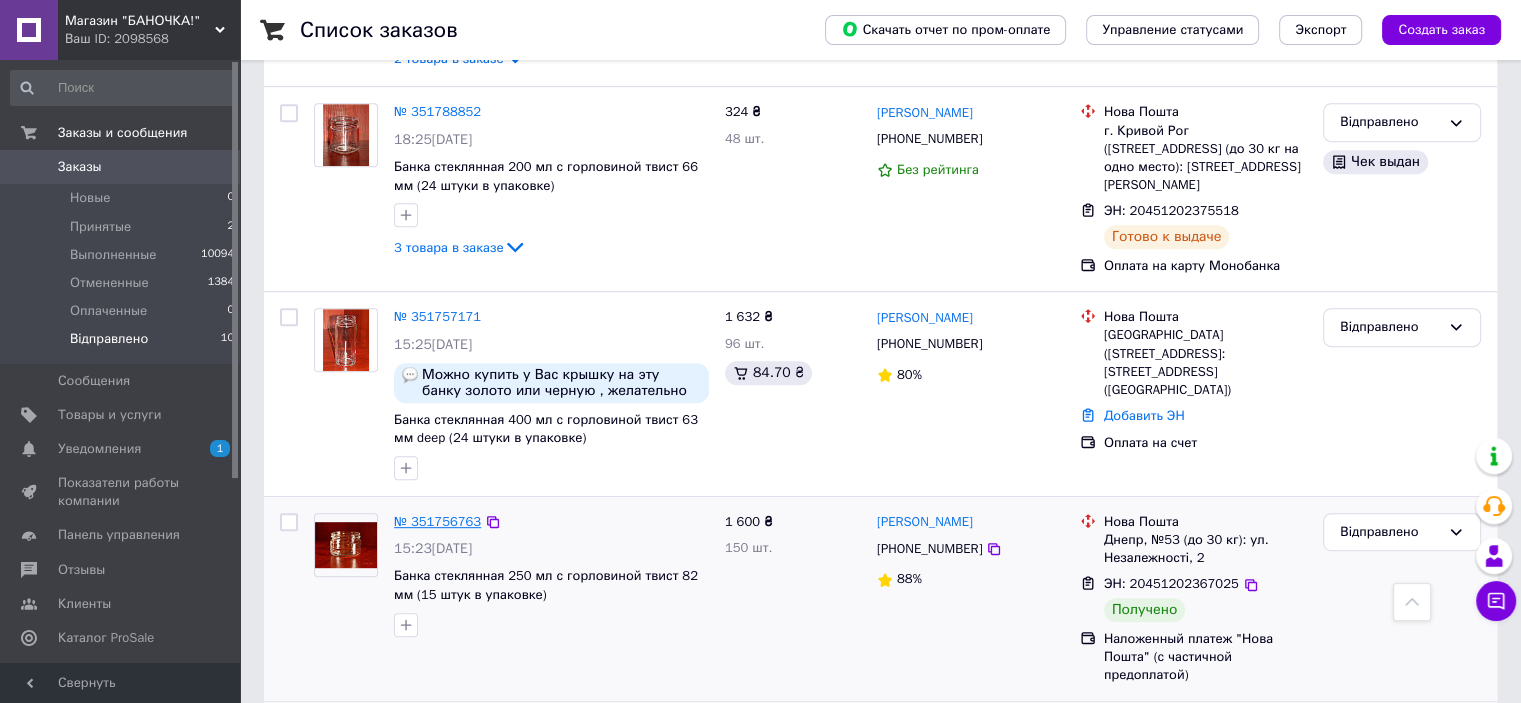 click on "№ 351756763" at bounding box center [437, 521] 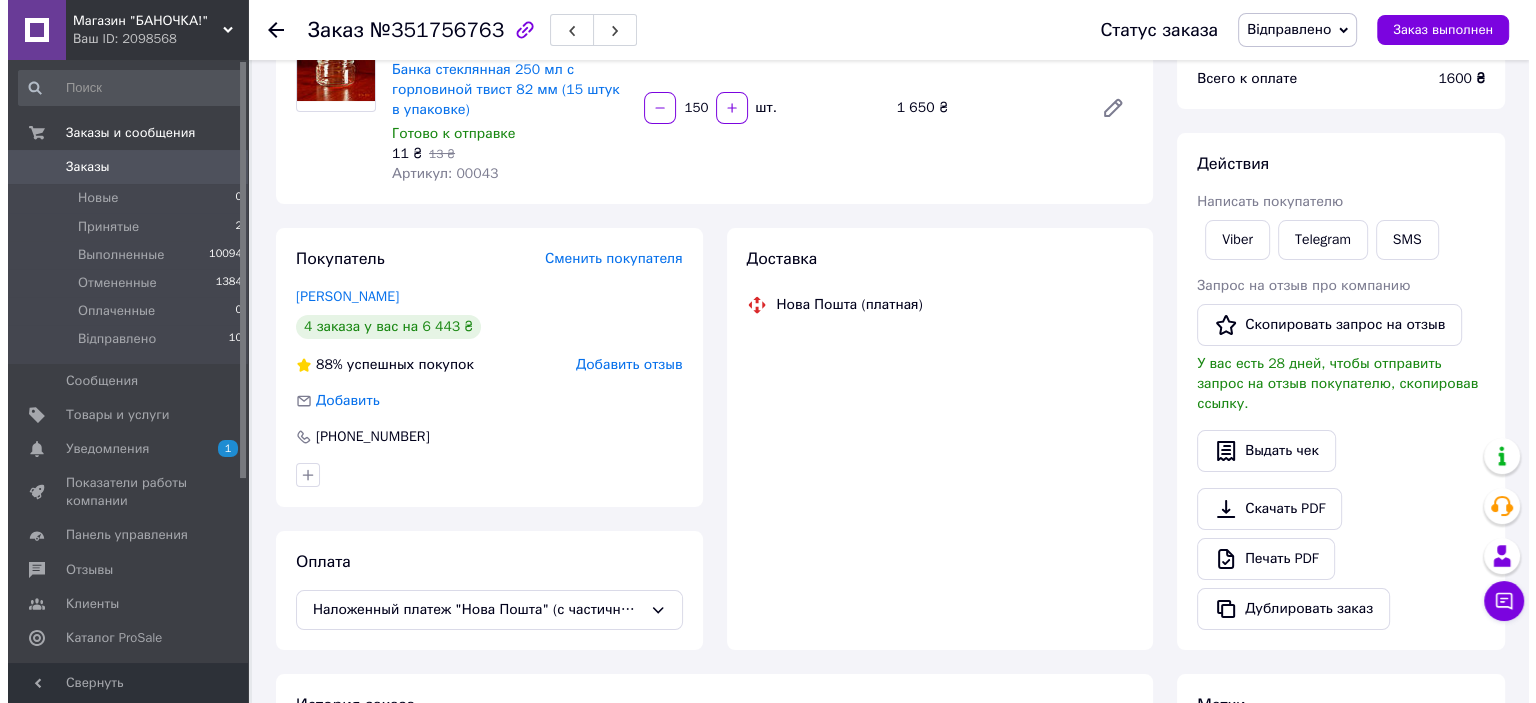 scroll, scrollTop: 200, scrollLeft: 0, axis: vertical 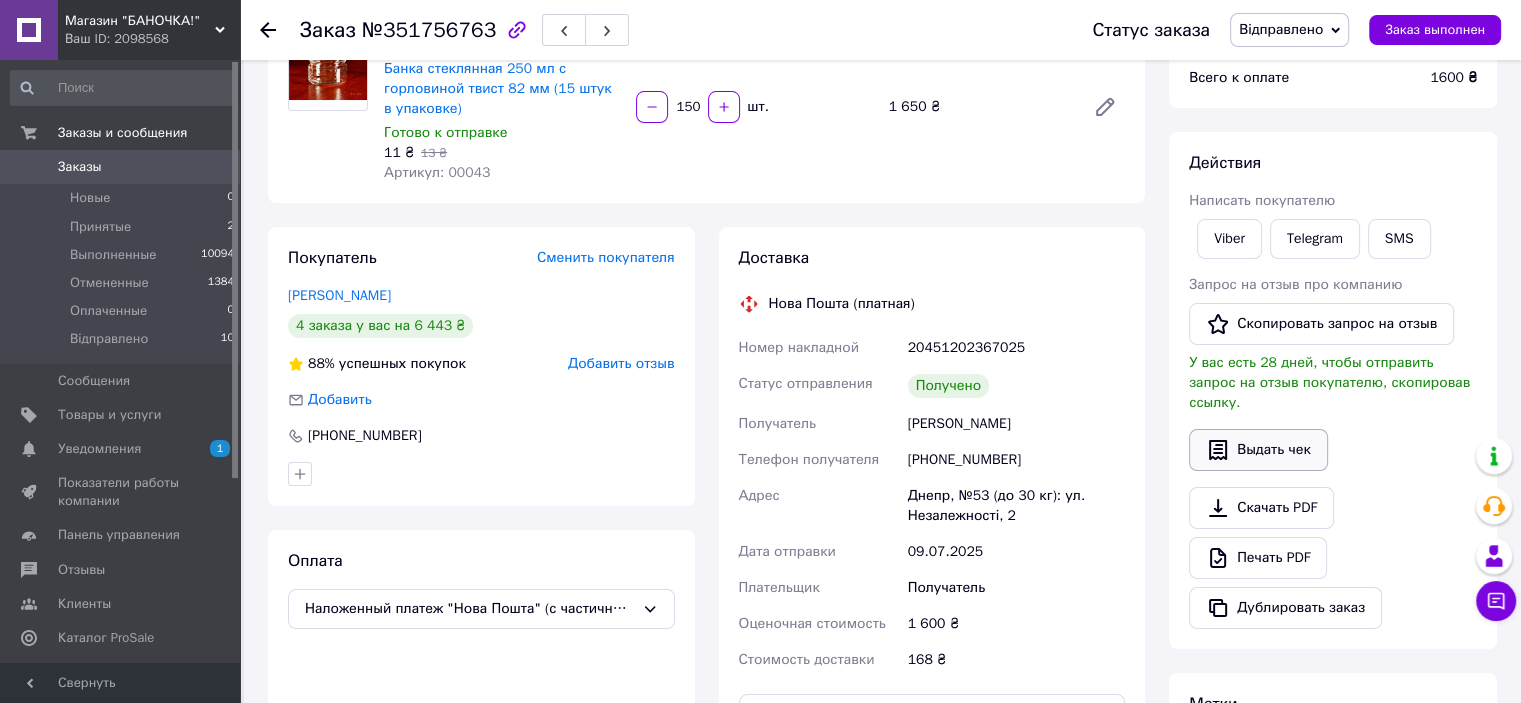 click on "Выдать чек" at bounding box center [1258, 450] 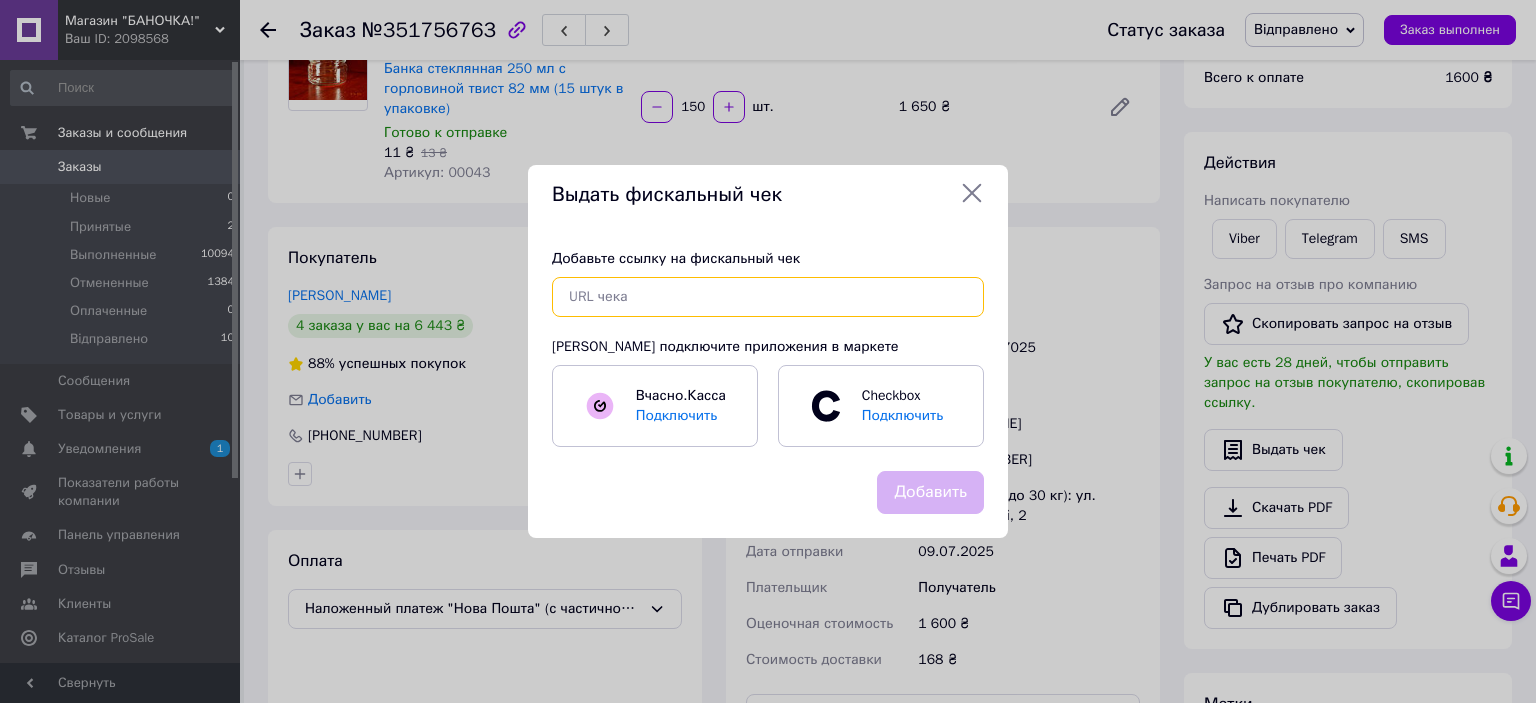 paste on "[URL][DOMAIN_NAME]" 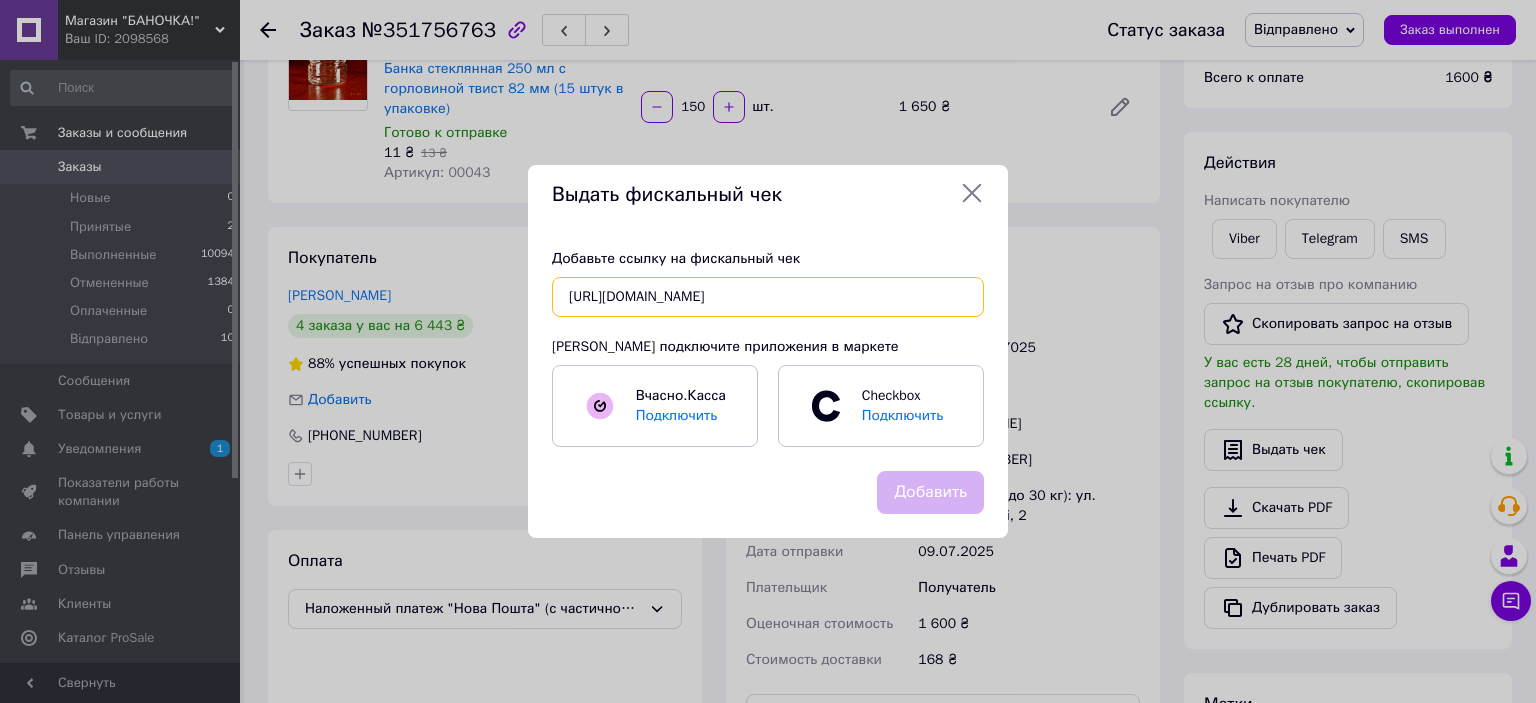 scroll, scrollTop: 0, scrollLeft: 19, axis: horizontal 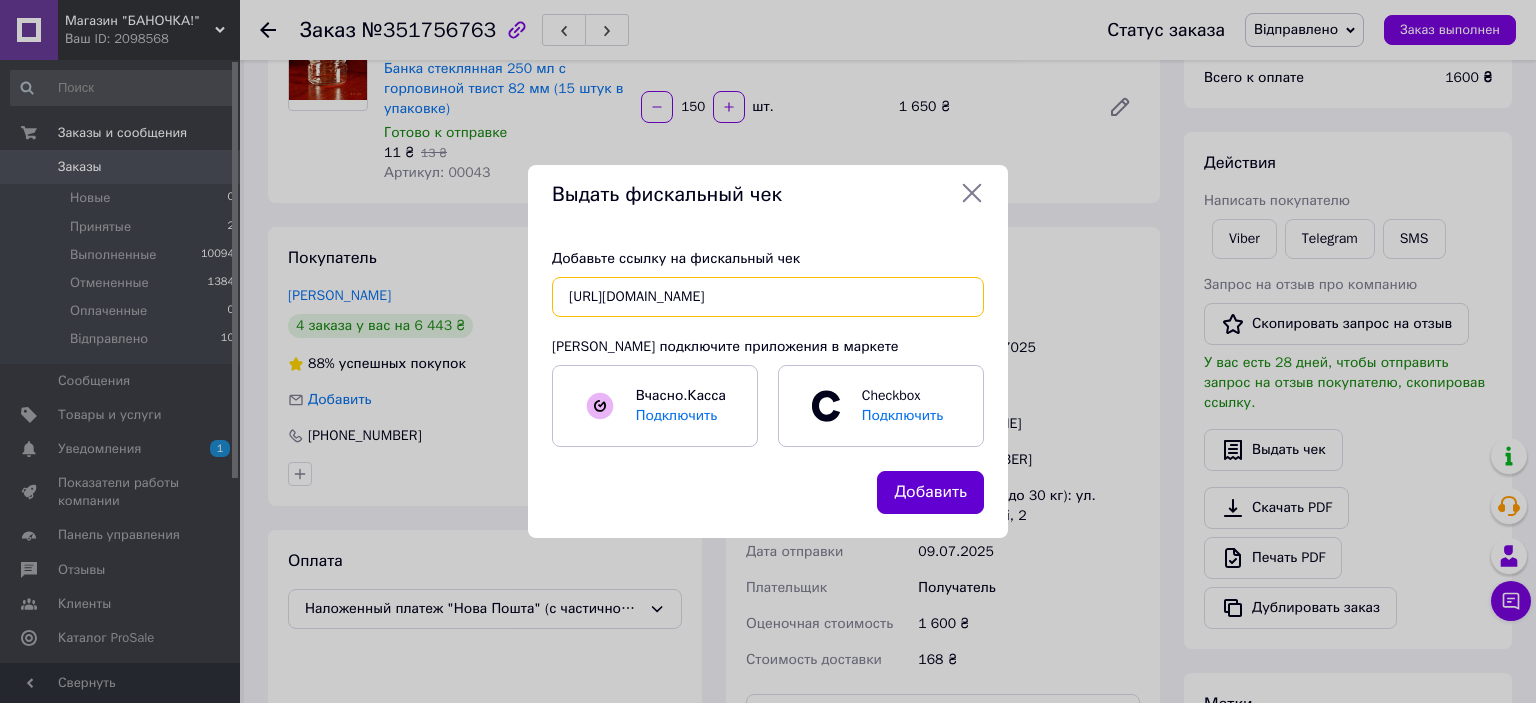 type on "[URL][DOMAIN_NAME]" 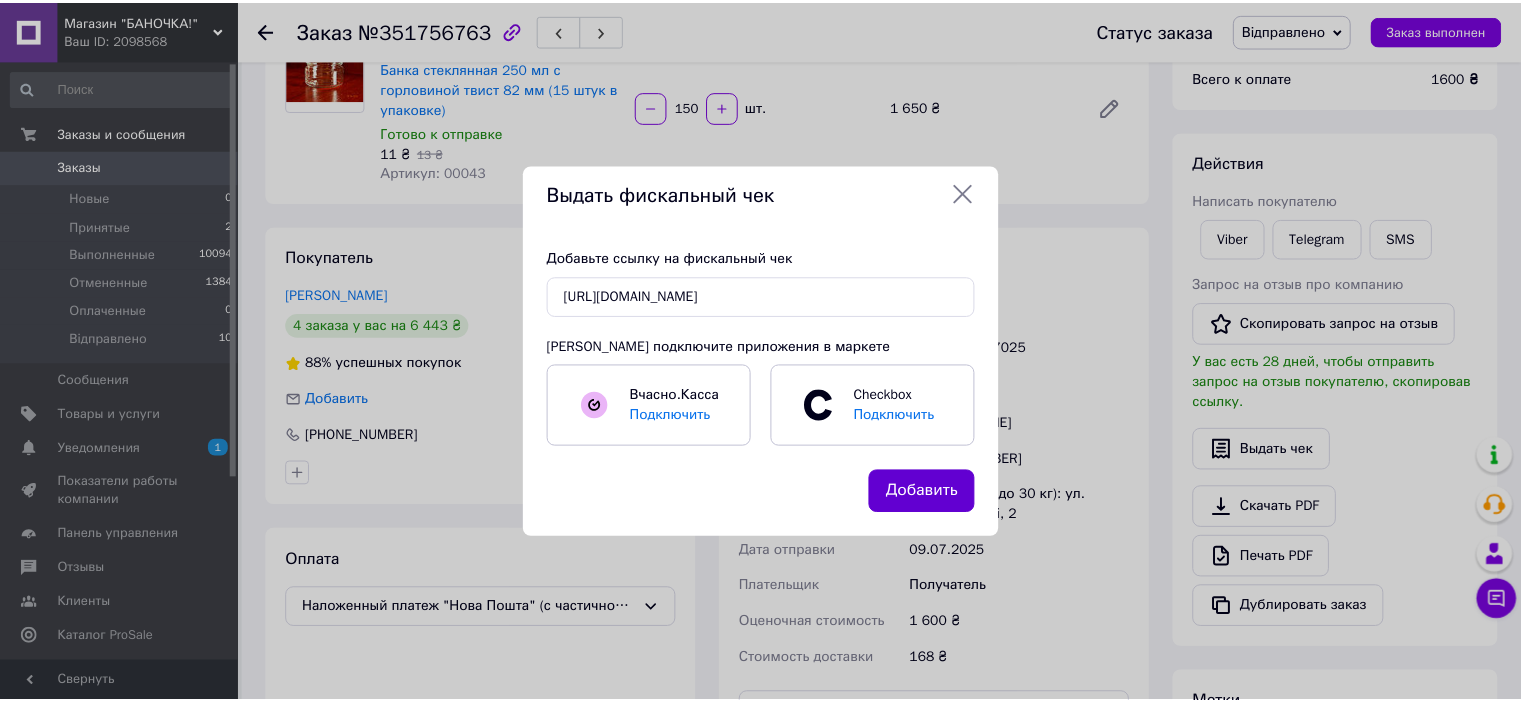 scroll, scrollTop: 0, scrollLeft: 0, axis: both 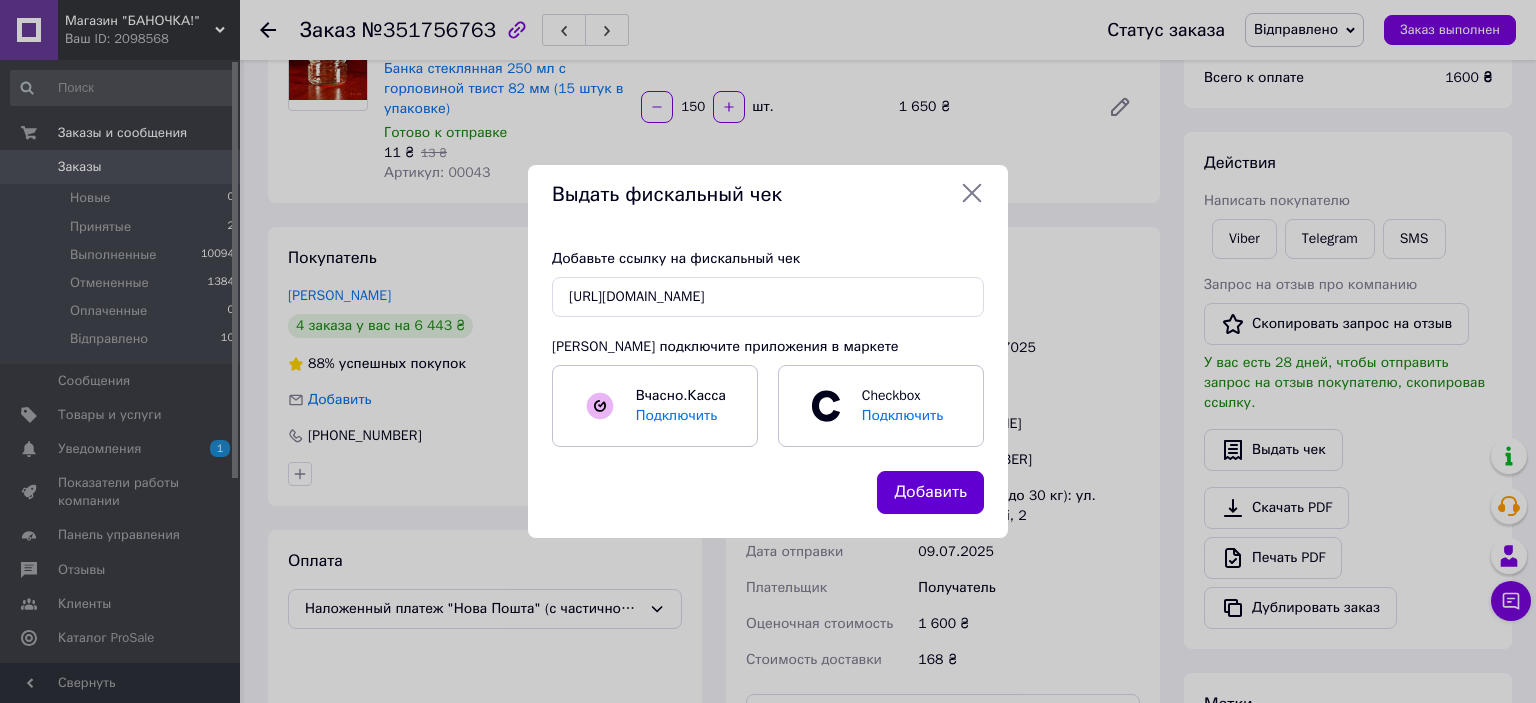 click on "Добавить" at bounding box center [930, 492] 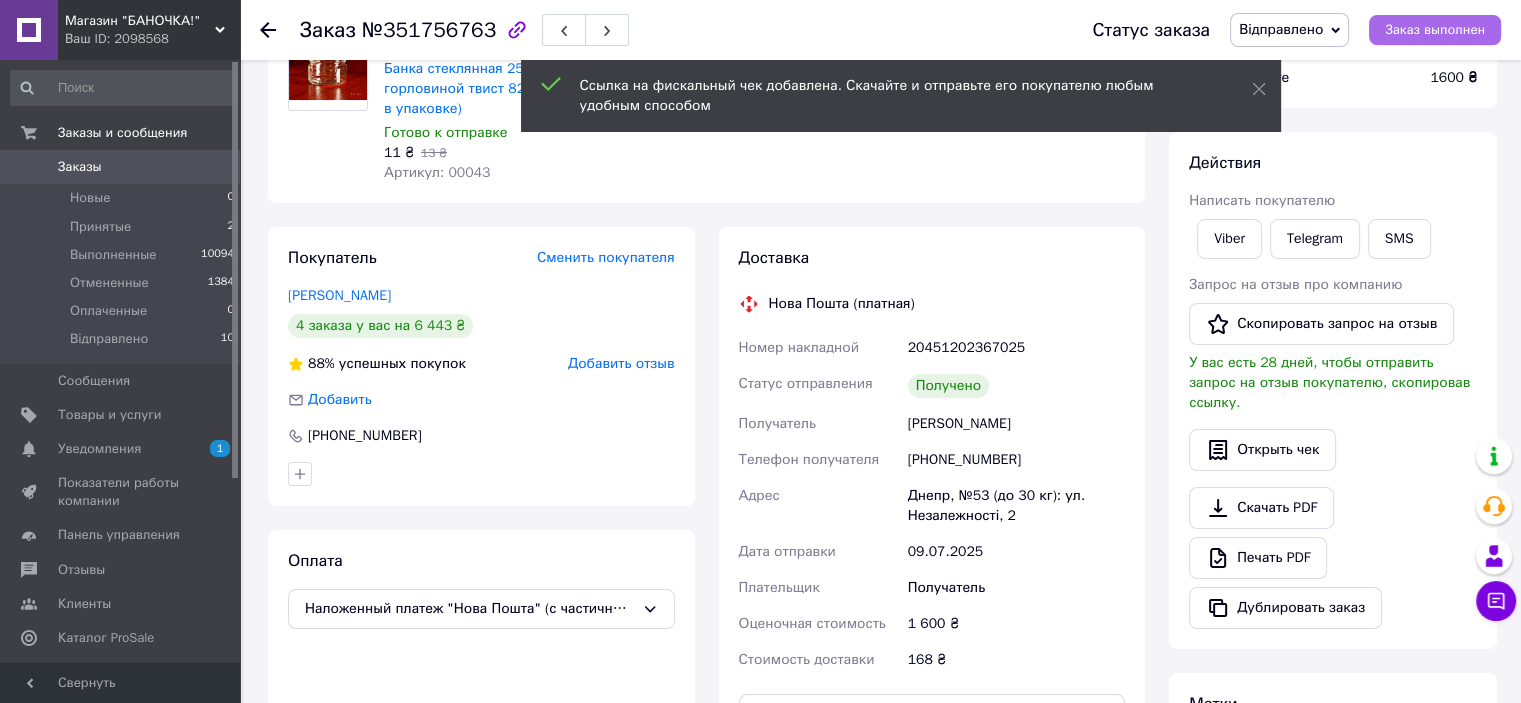 click on "Заказ выполнен" at bounding box center (1435, 30) 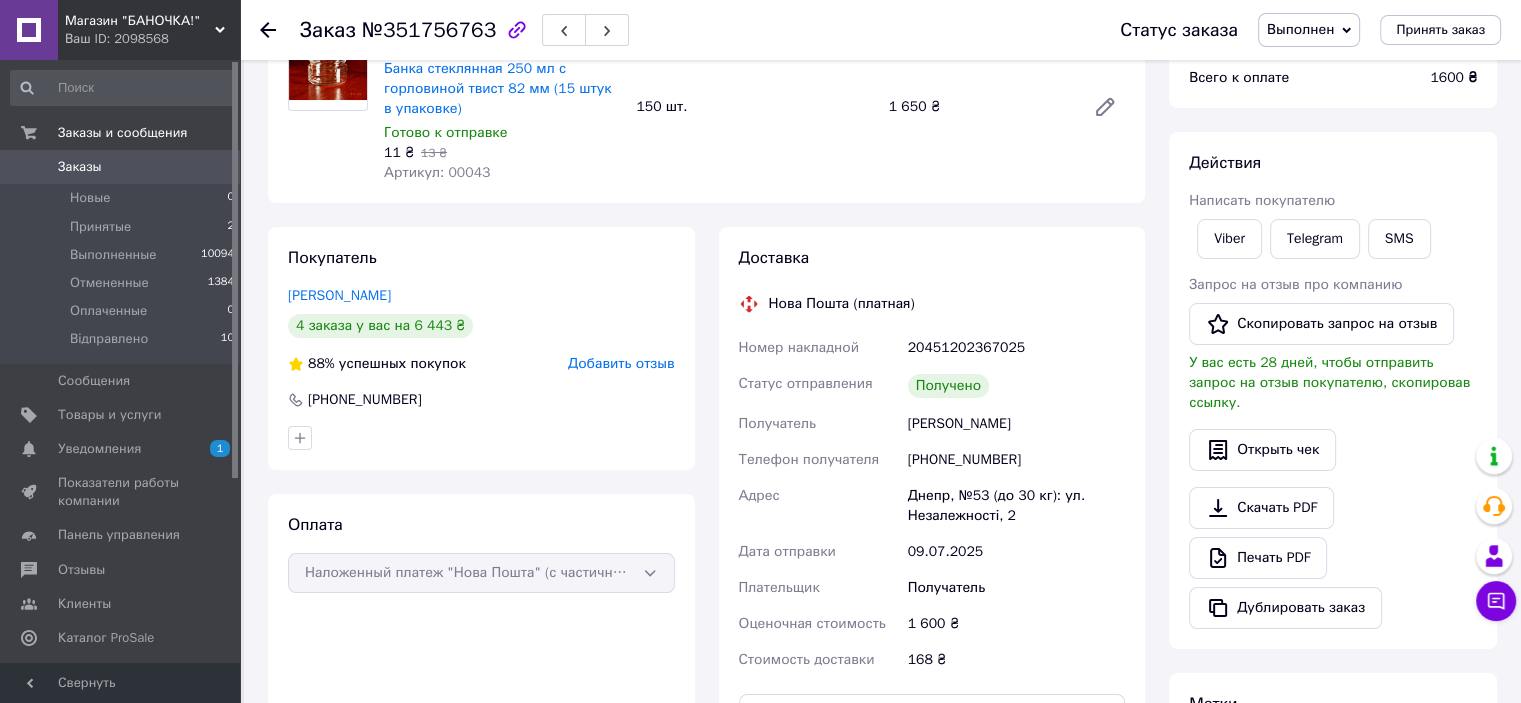 click 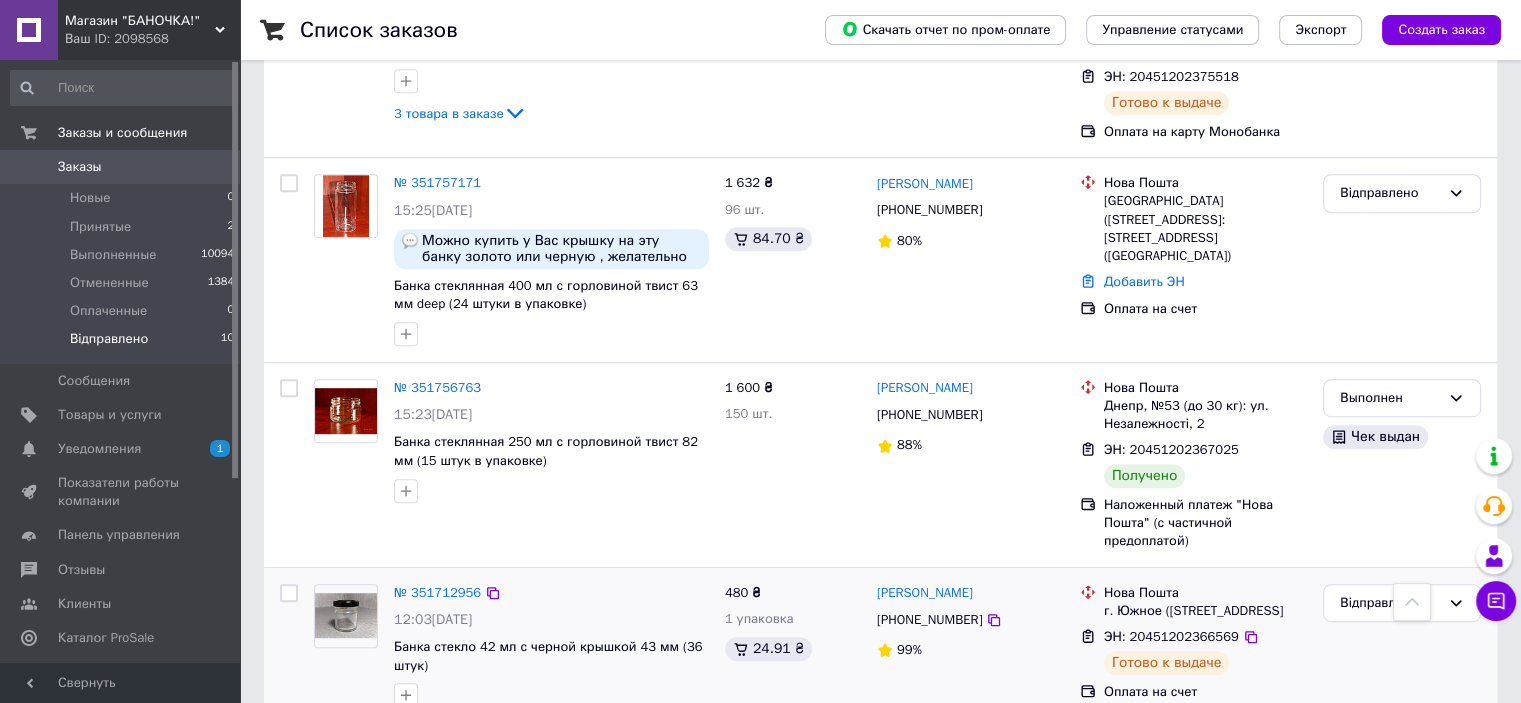 scroll, scrollTop: 1000, scrollLeft: 0, axis: vertical 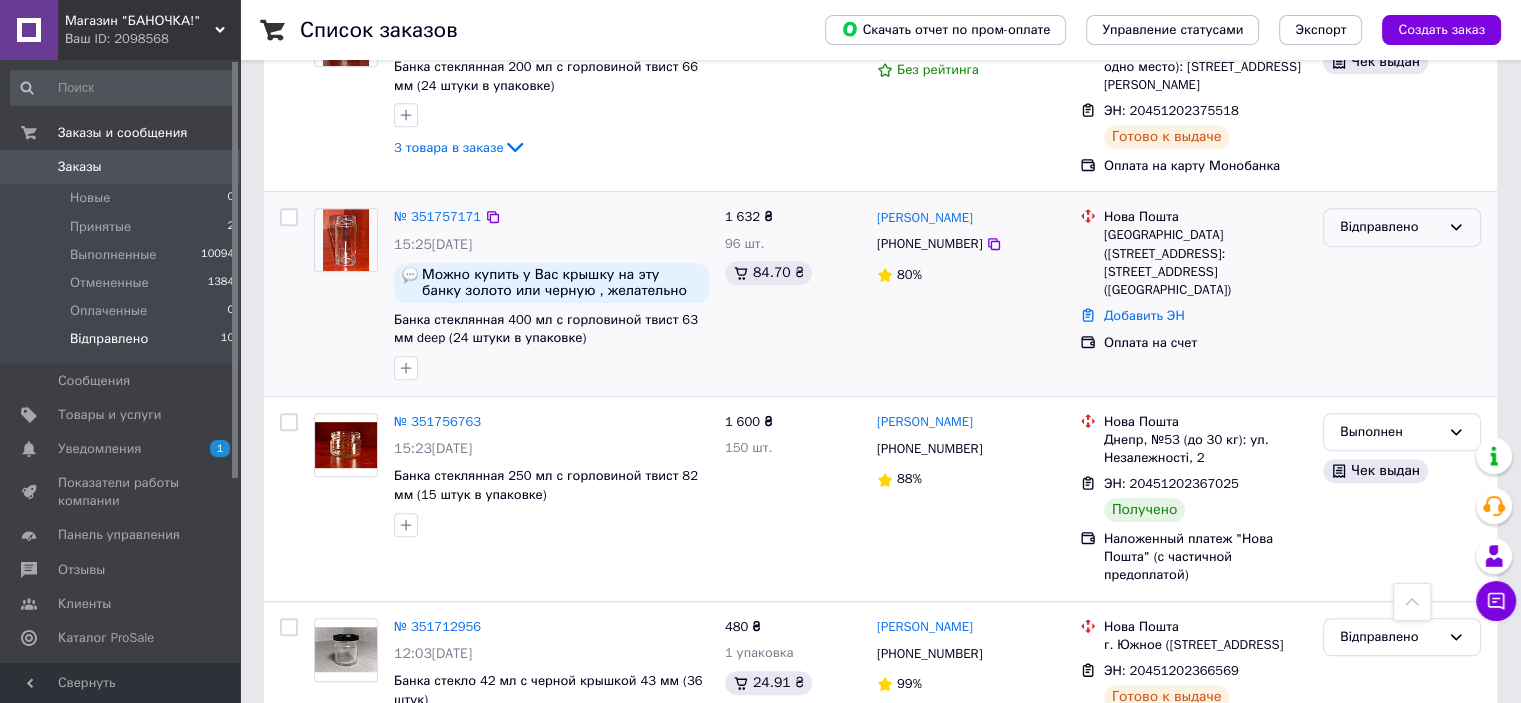 click 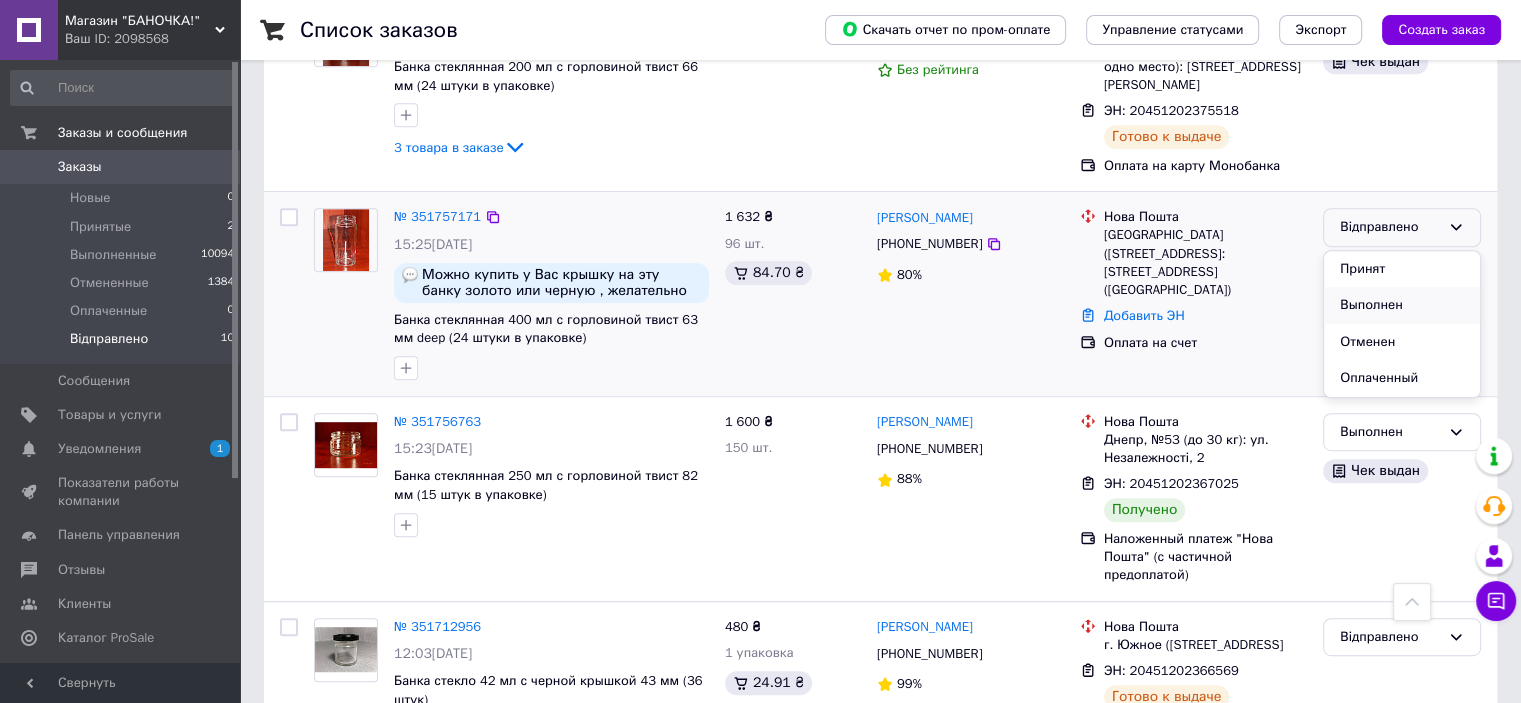 click on "Выполнен" at bounding box center [1402, 305] 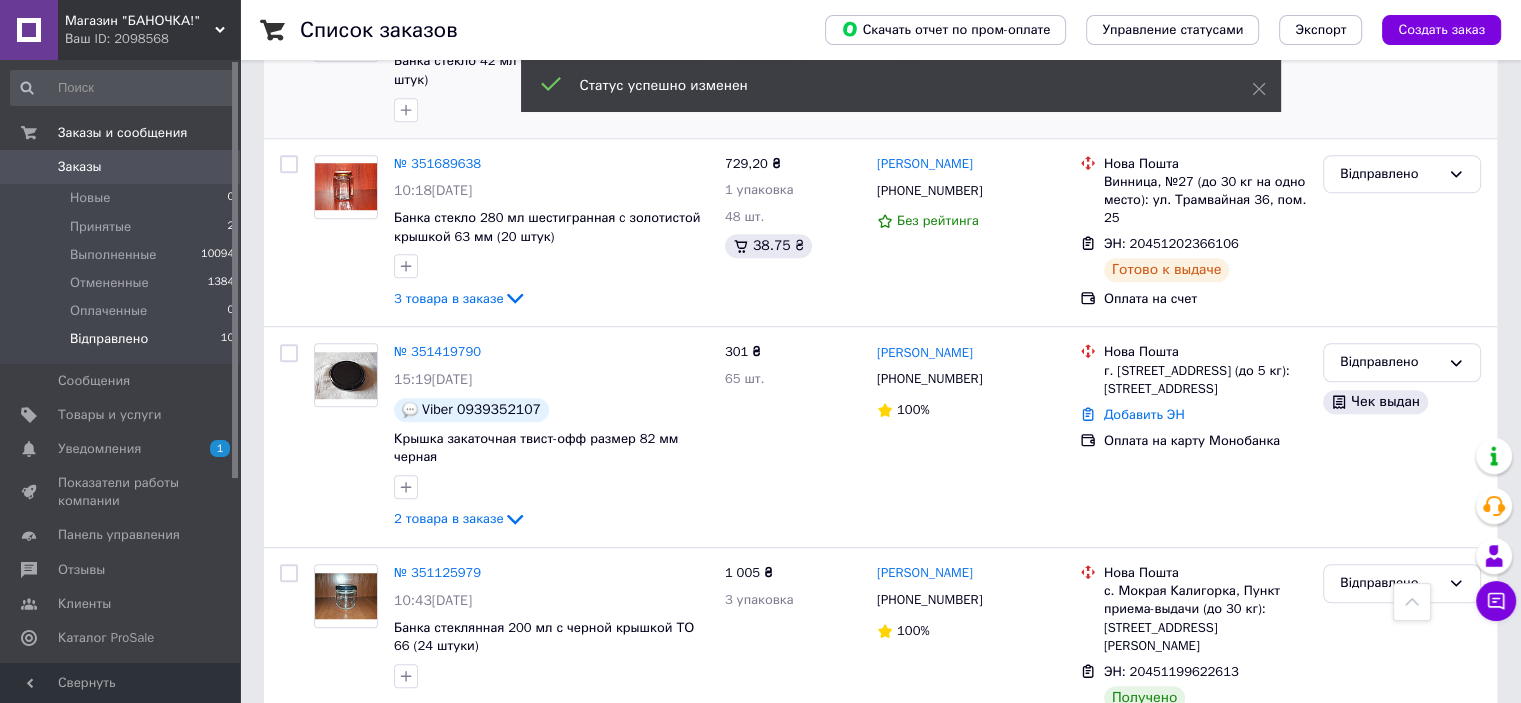 scroll, scrollTop: 1425, scrollLeft: 0, axis: vertical 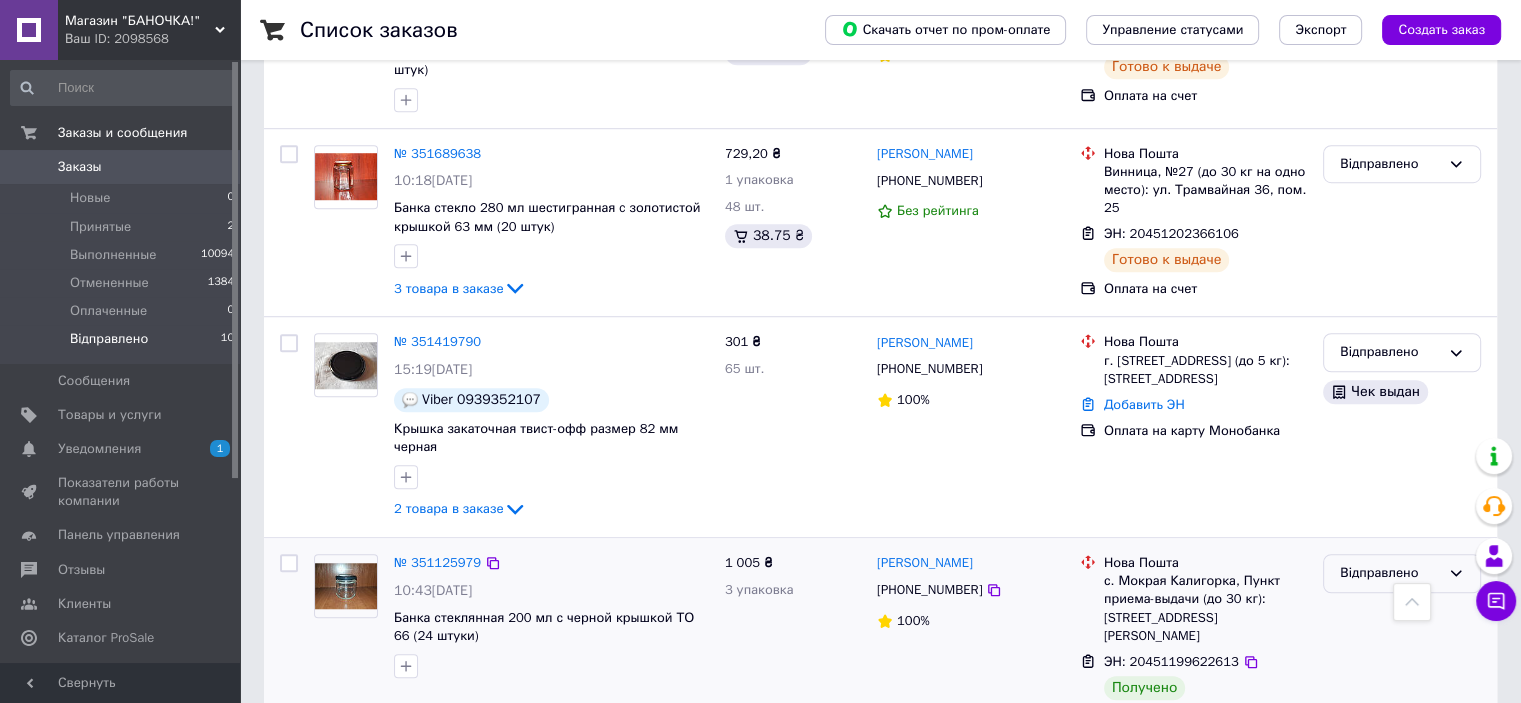 click 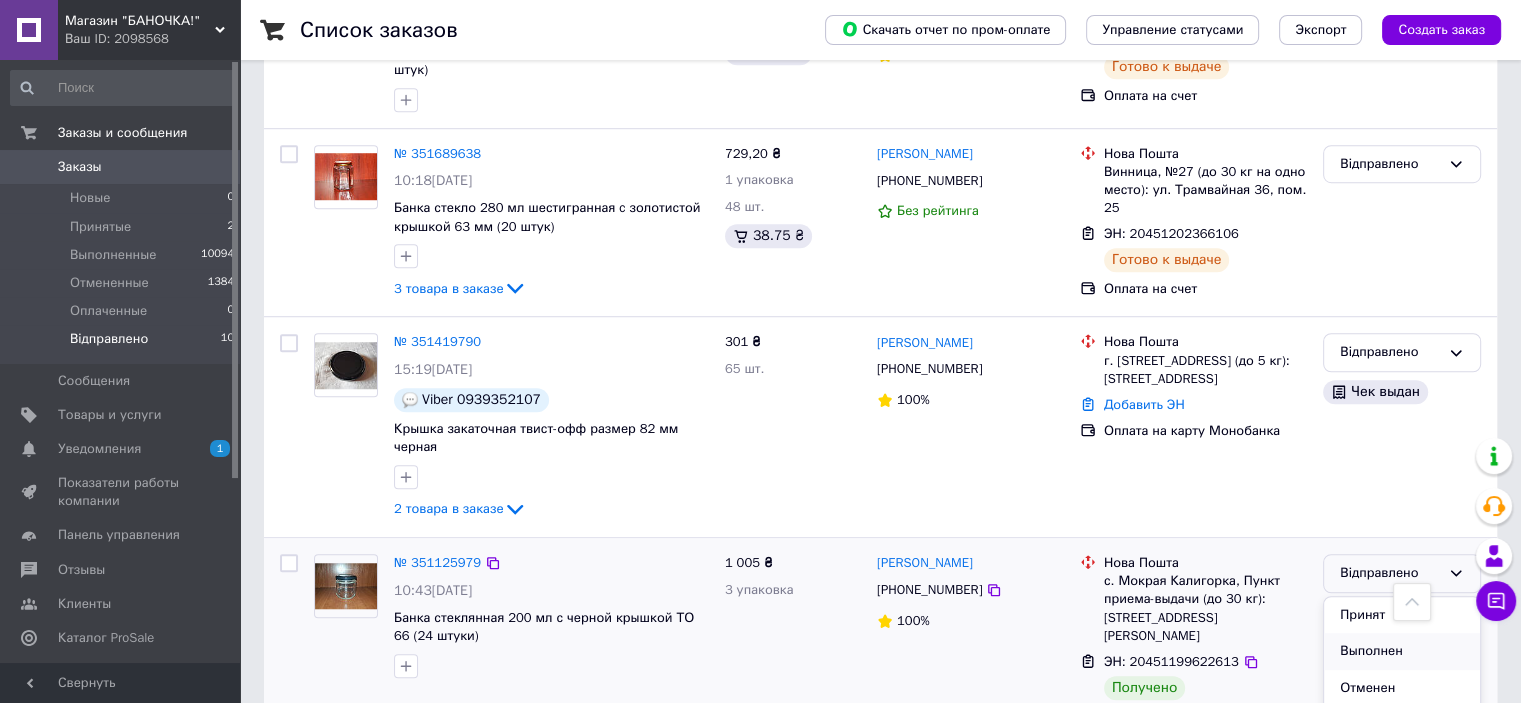 click on "Выполнен" at bounding box center (1402, 651) 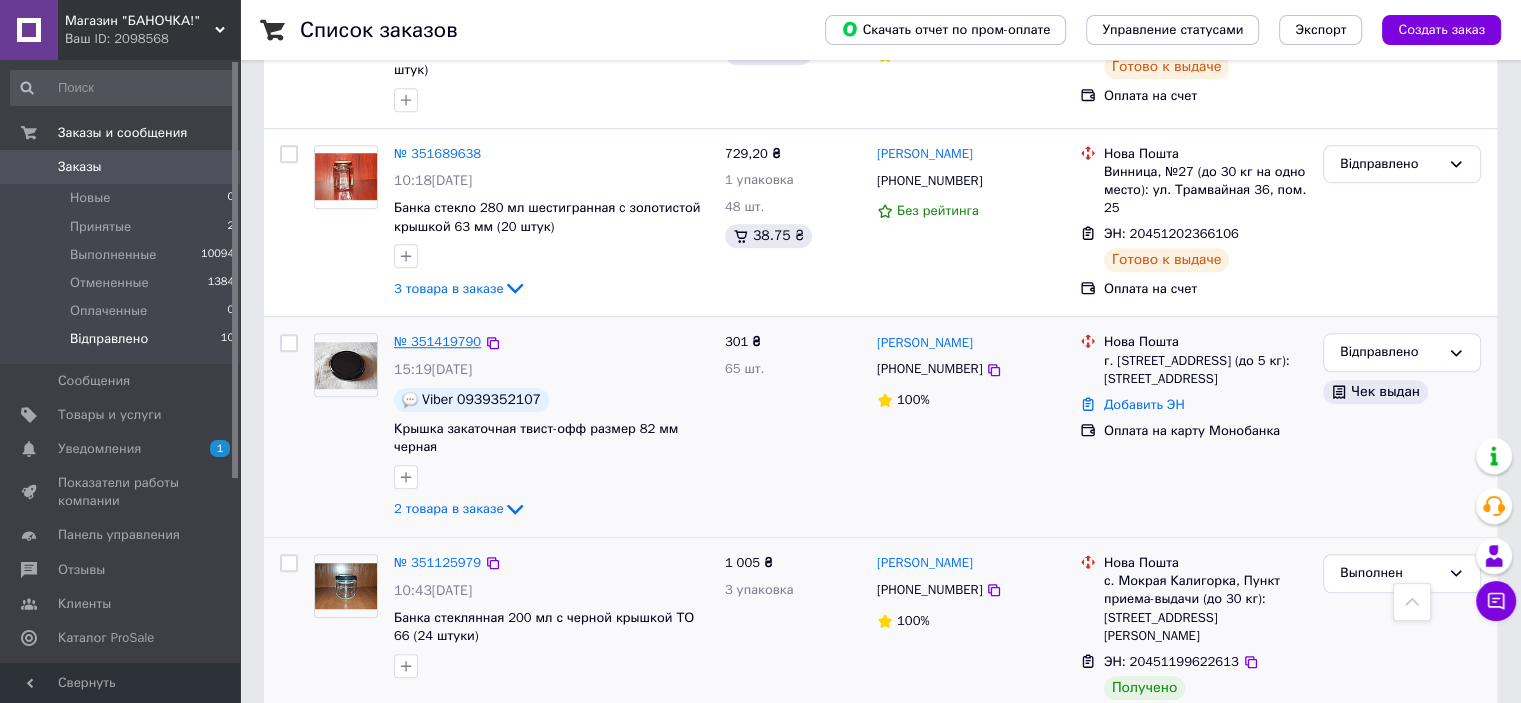 click on "№ 351419790" at bounding box center (437, 341) 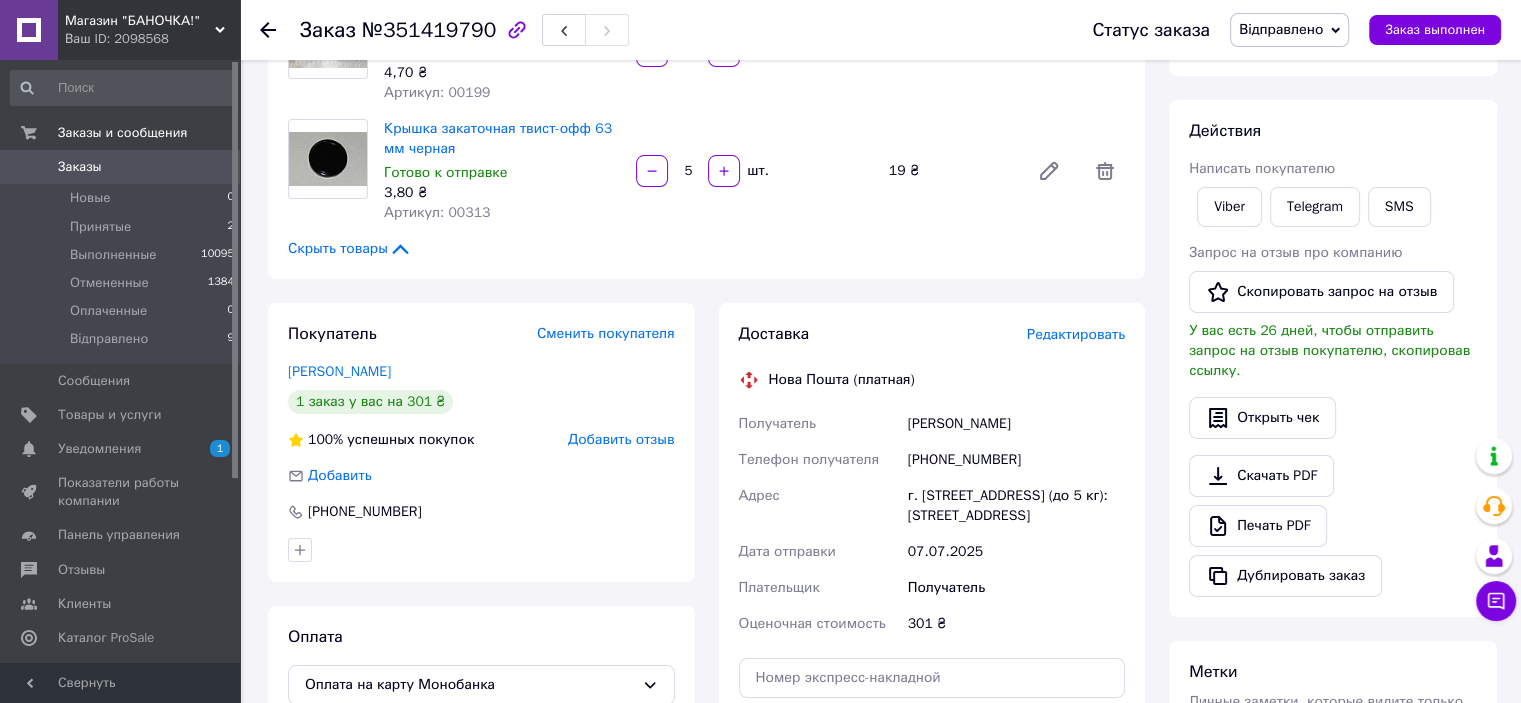 scroll, scrollTop: 266, scrollLeft: 0, axis: vertical 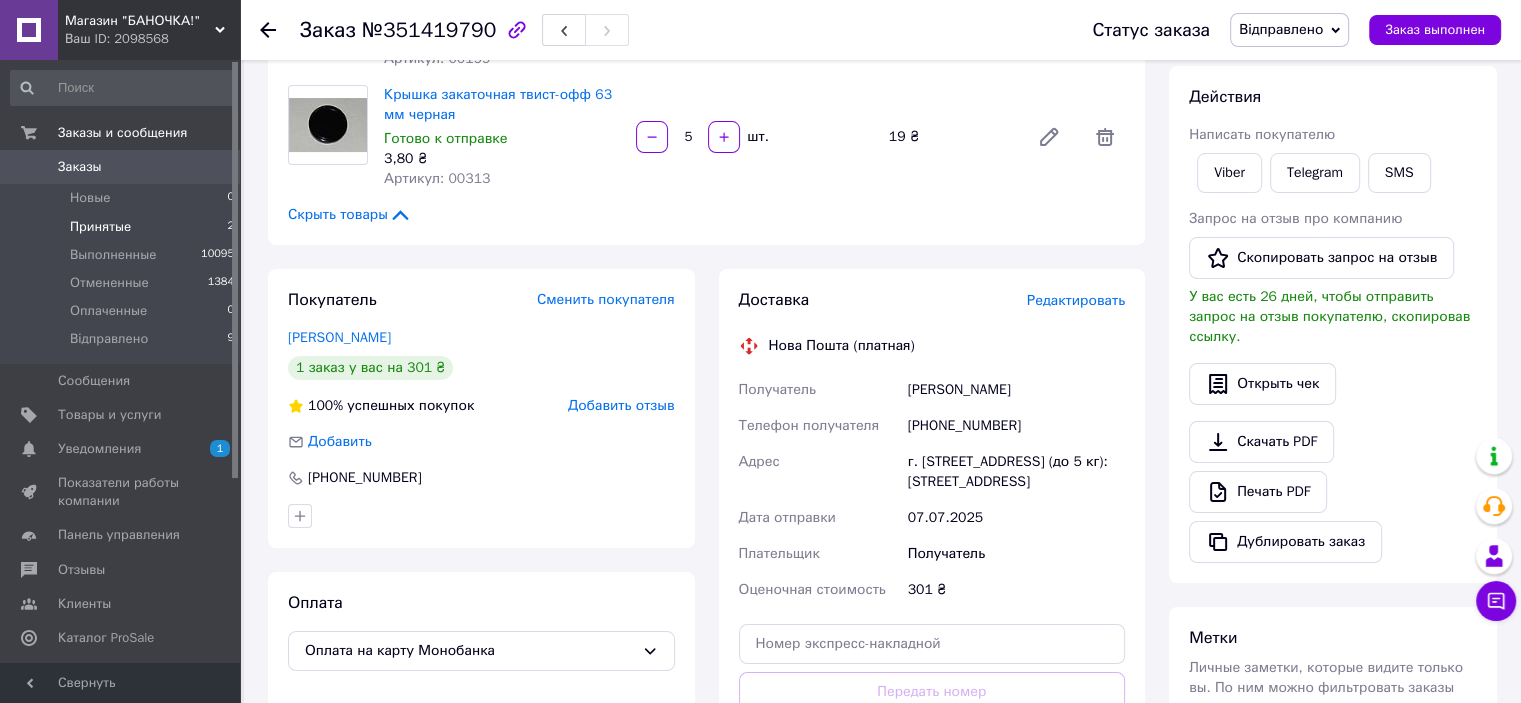 click on "Принятые" at bounding box center [100, 227] 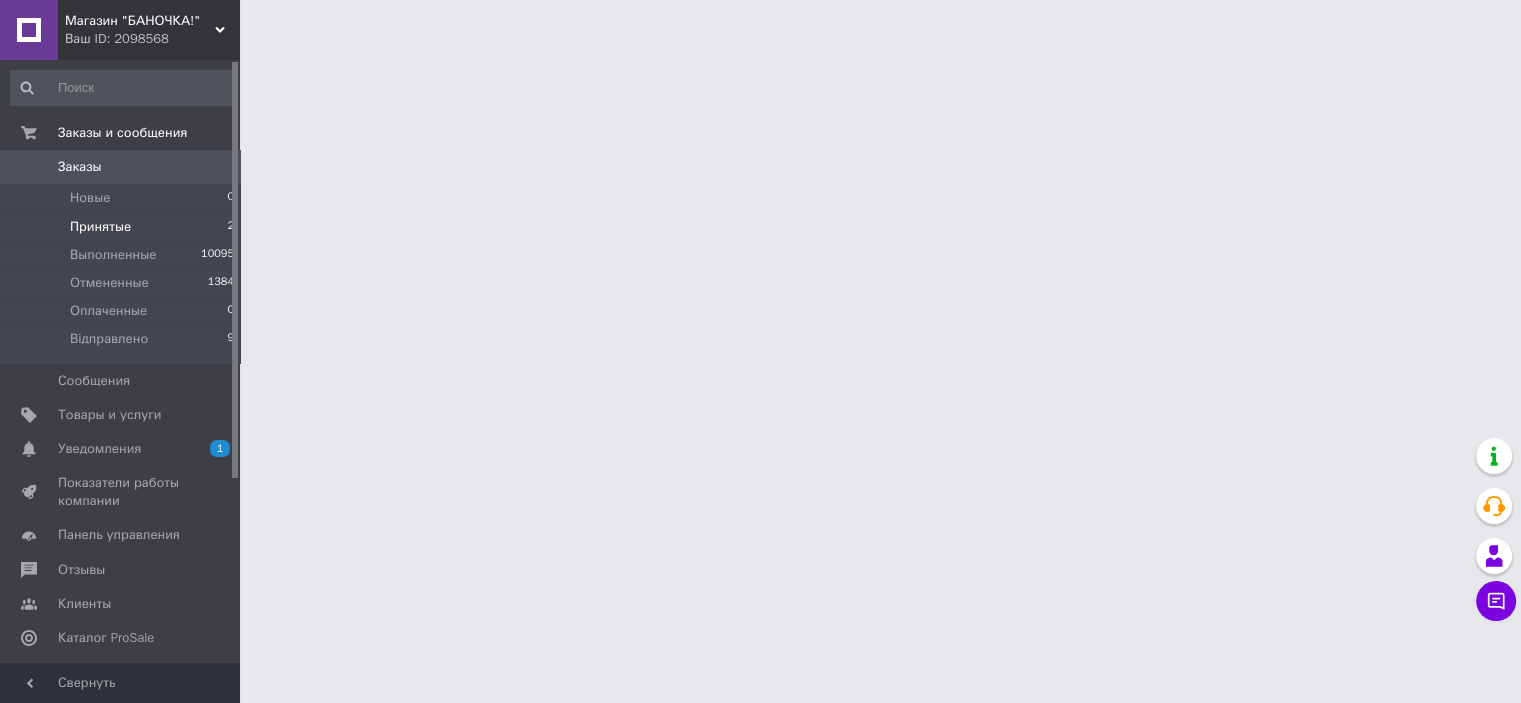 scroll, scrollTop: 0, scrollLeft: 0, axis: both 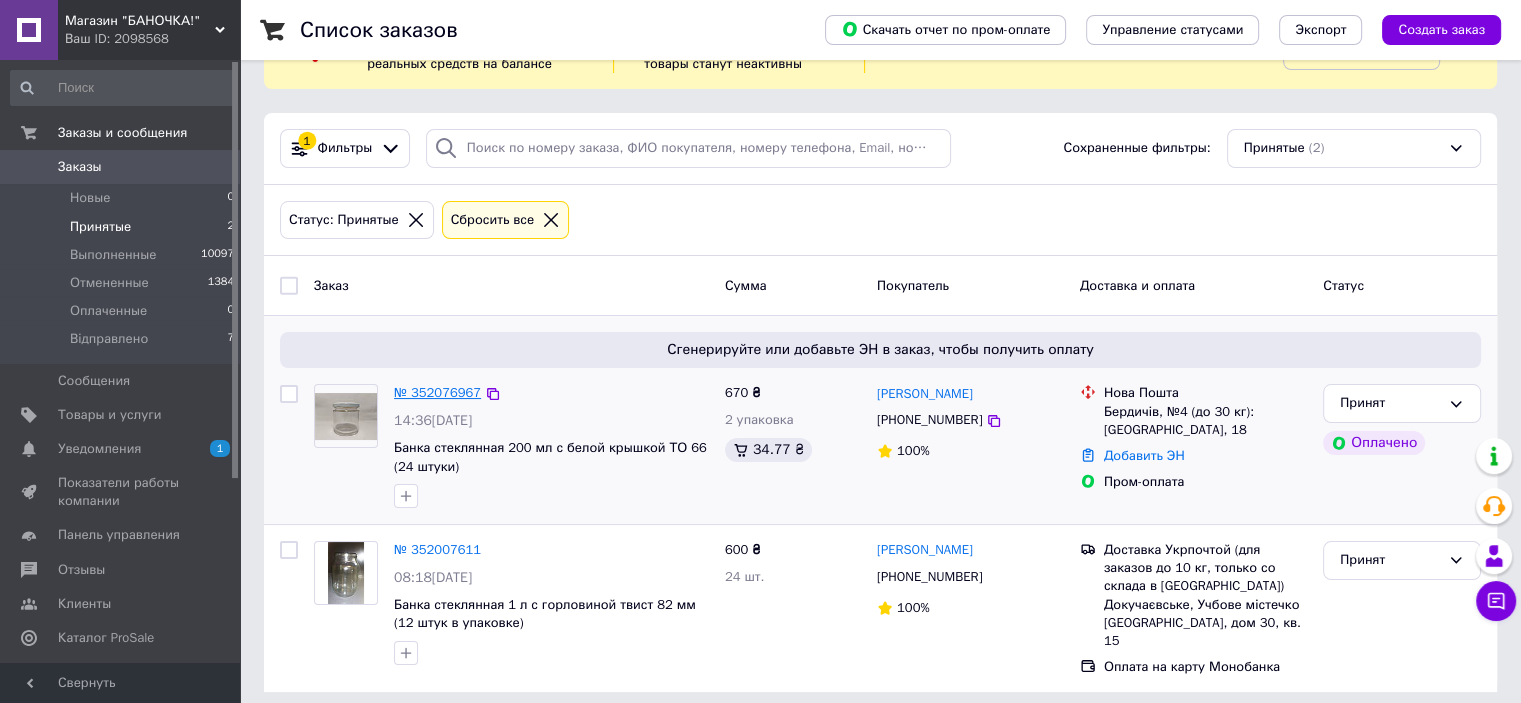 click on "№ 352076967" at bounding box center (437, 392) 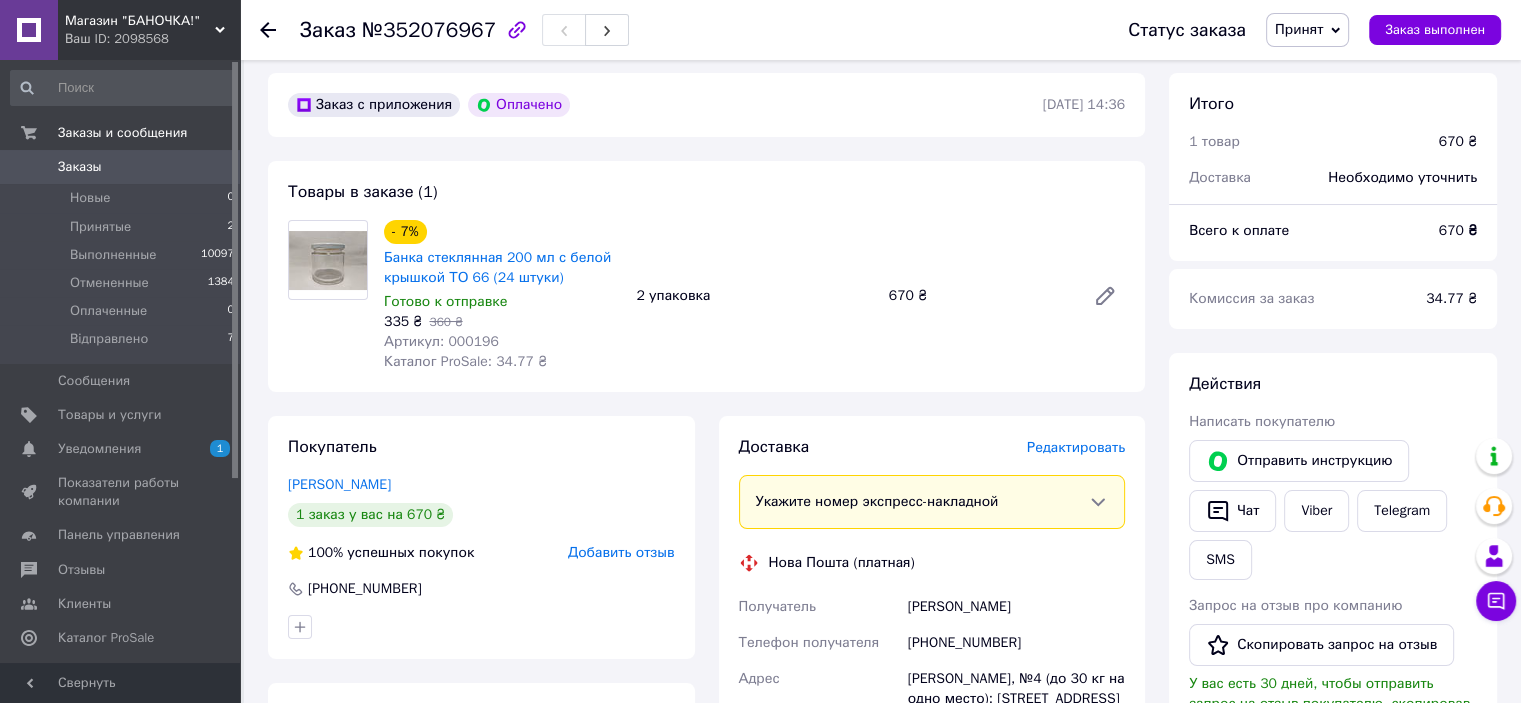 click 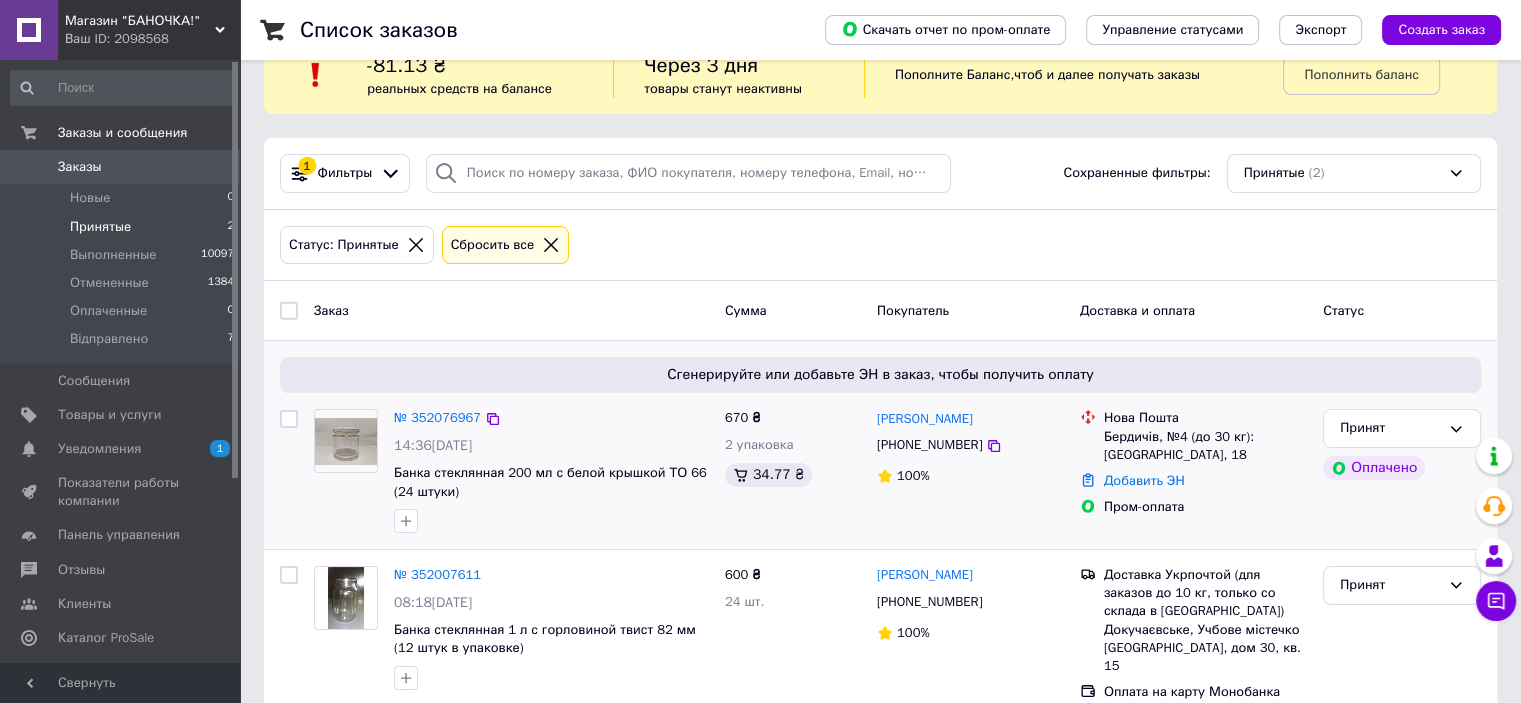 scroll, scrollTop: 73, scrollLeft: 0, axis: vertical 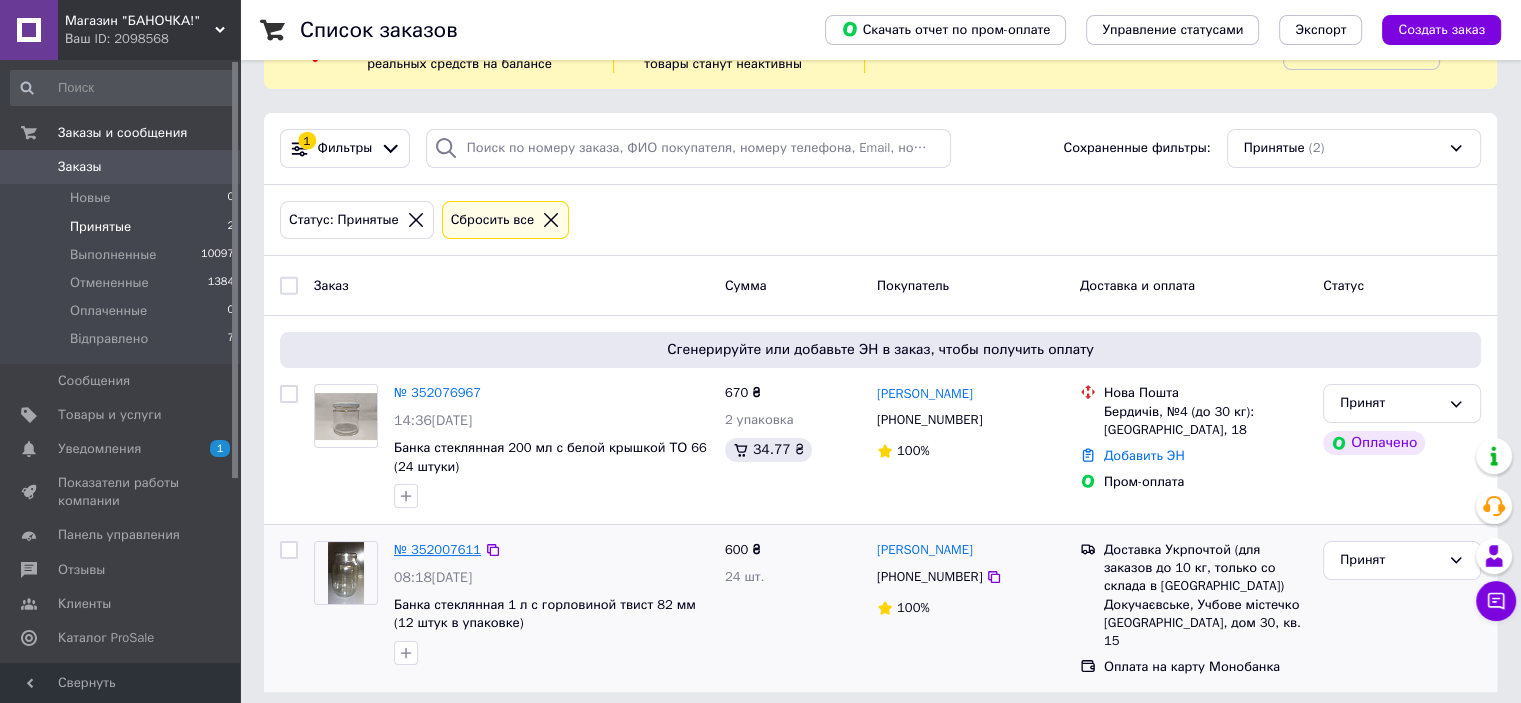 click on "№ 352007611" at bounding box center [437, 549] 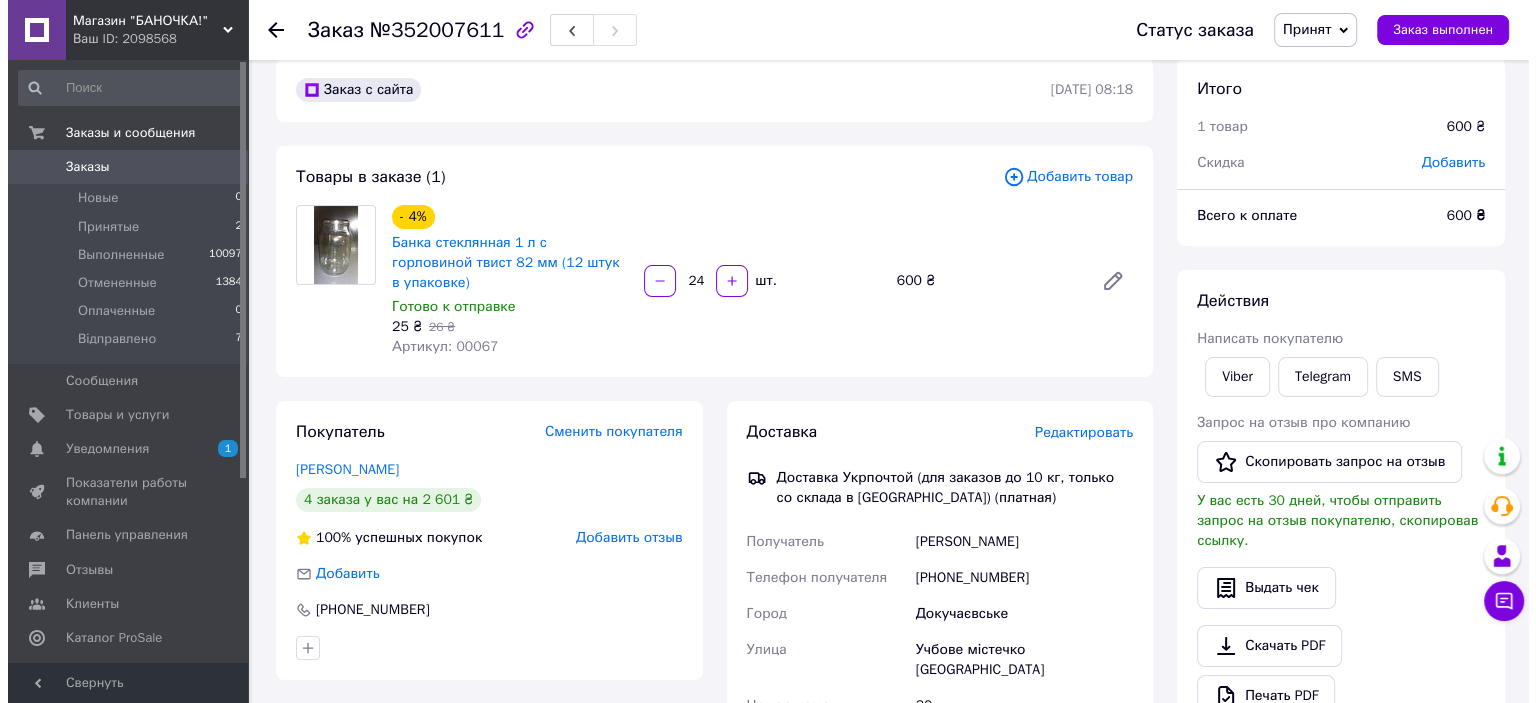 scroll, scrollTop: 0, scrollLeft: 0, axis: both 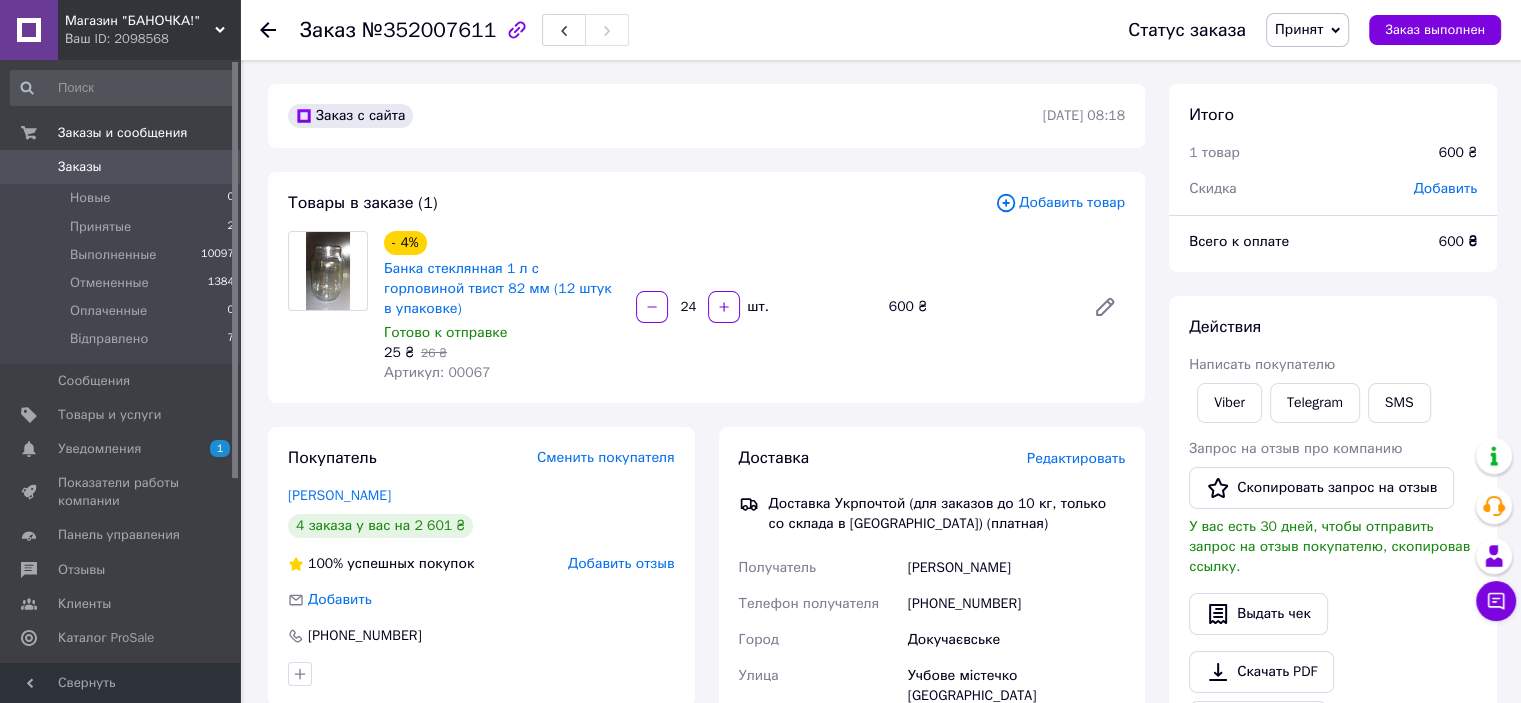 click on "Товары в заказе (1) Добавить товар - 4% Банка стеклянная 1 л с горловиной твист 82 мм (12 штук в упаковке) Готово к отправке 25 ₴   26 ₴ Артикул: 00067 24   шт. 600 ₴" at bounding box center (706, 287) 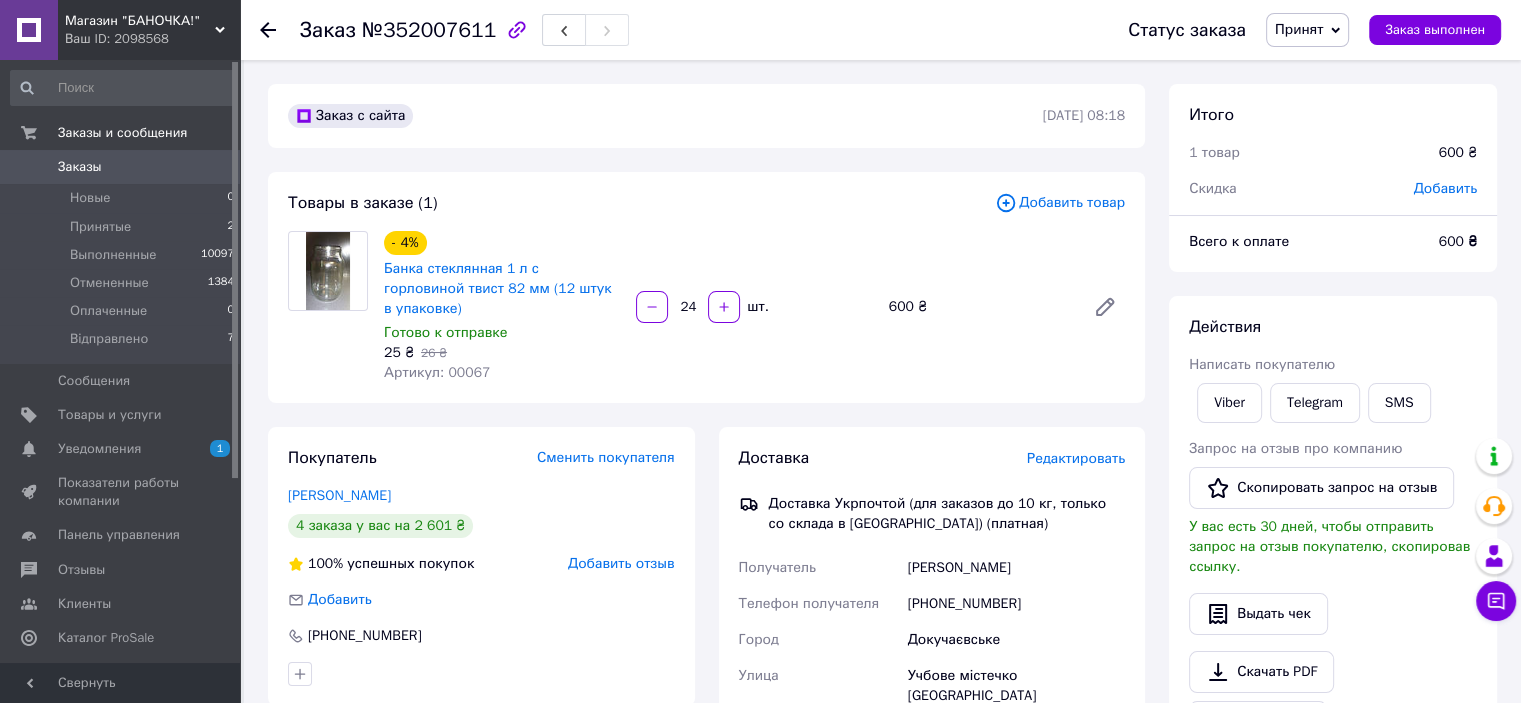 click on "Добавить товар" at bounding box center (1060, 203) 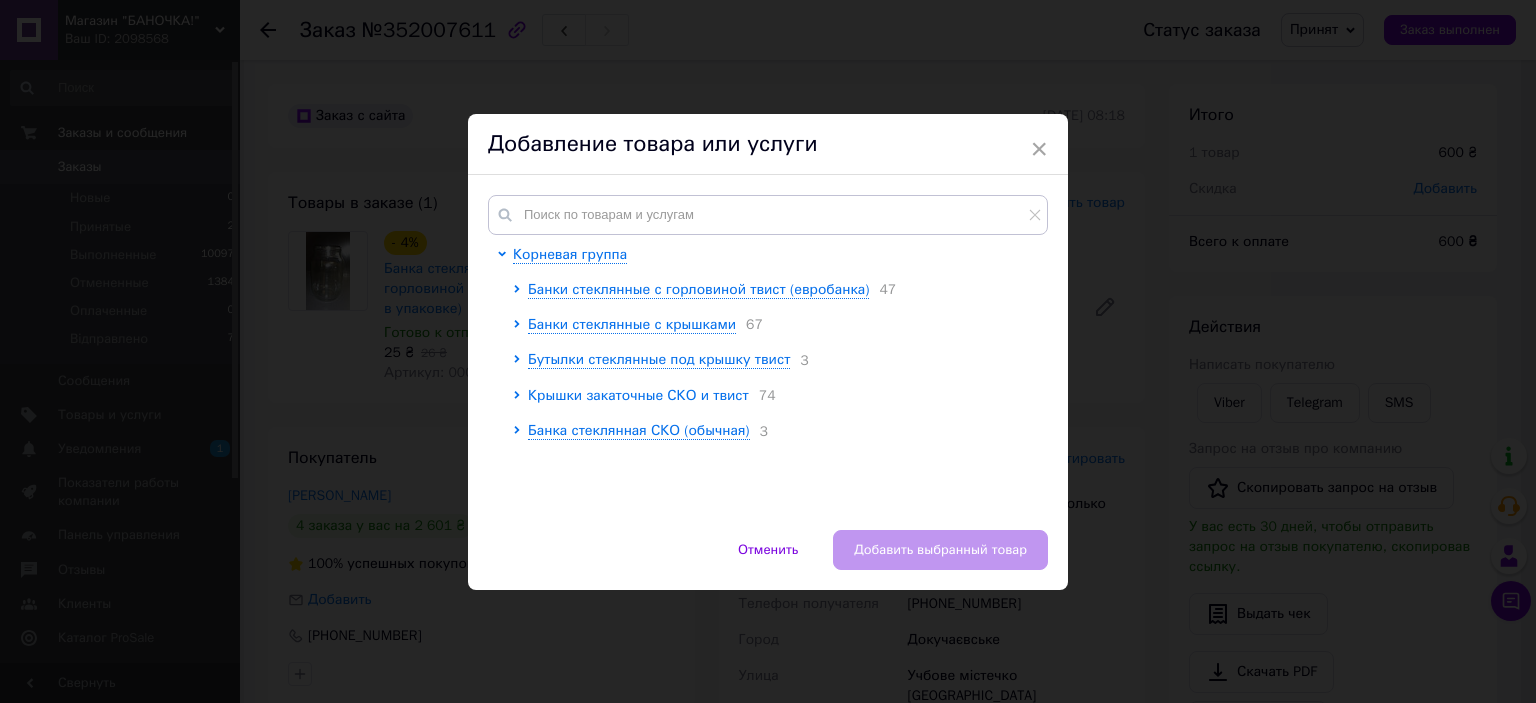 click on "Крышки закаточные СКО и твист" at bounding box center [638, 395] 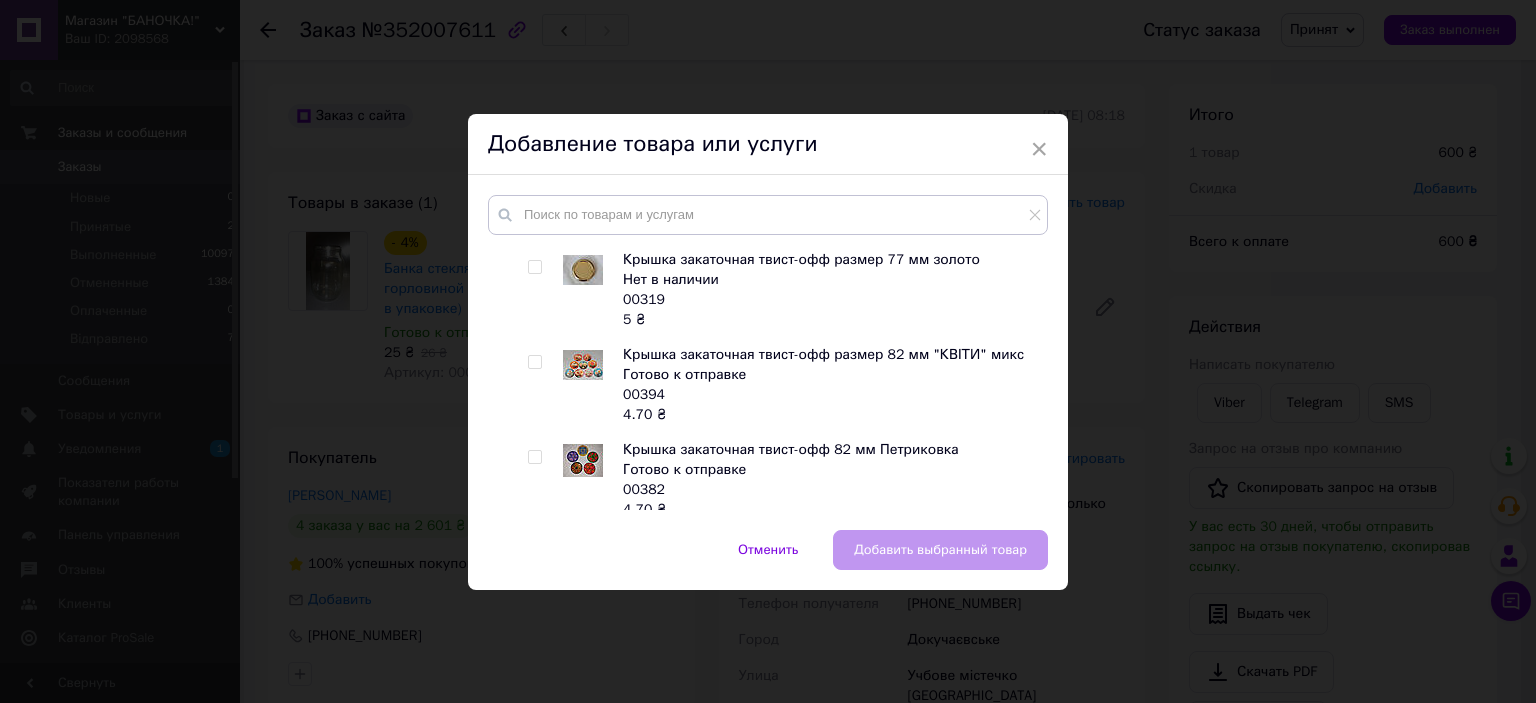 scroll, scrollTop: 5120, scrollLeft: 0, axis: vertical 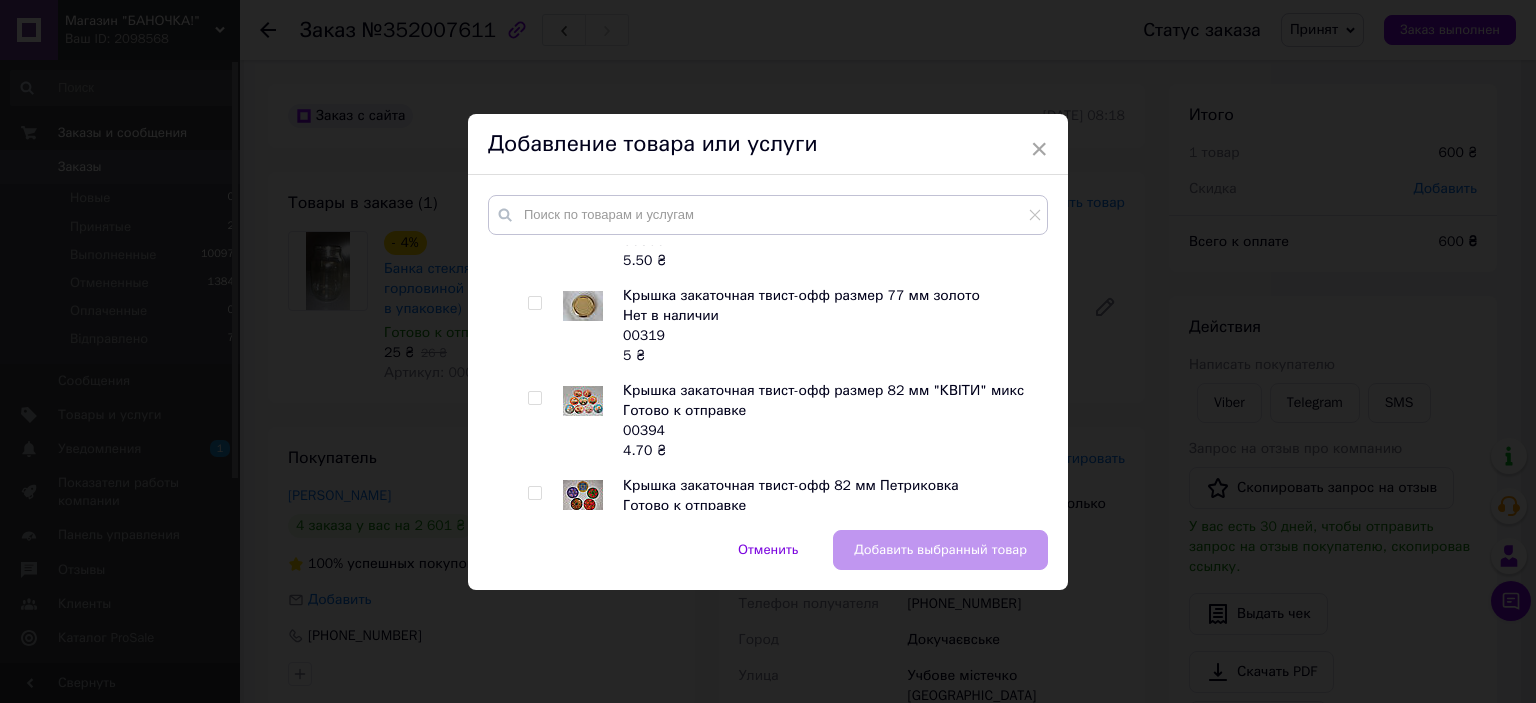 click at bounding box center (534, 398) 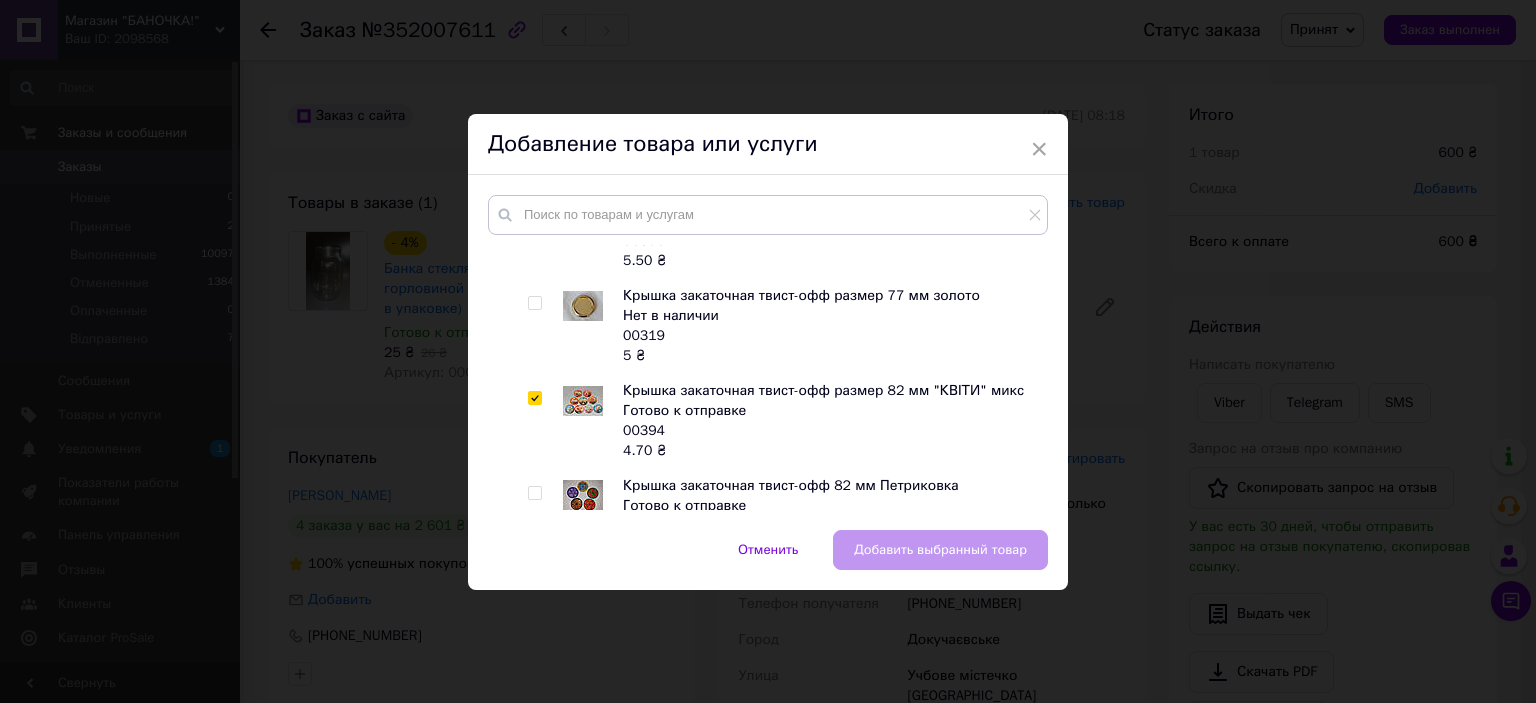 checkbox on "true" 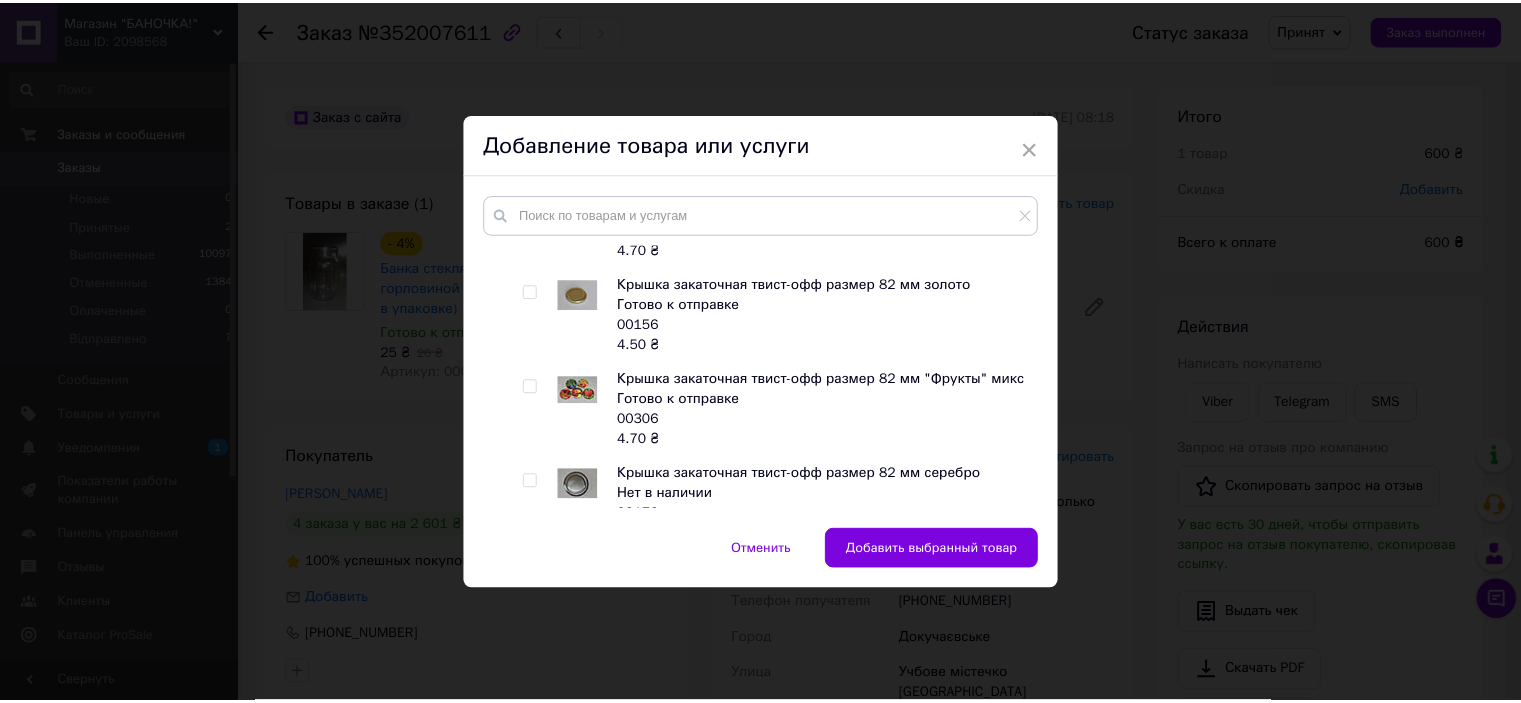 scroll, scrollTop: 5420, scrollLeft: 0, axis: vertical 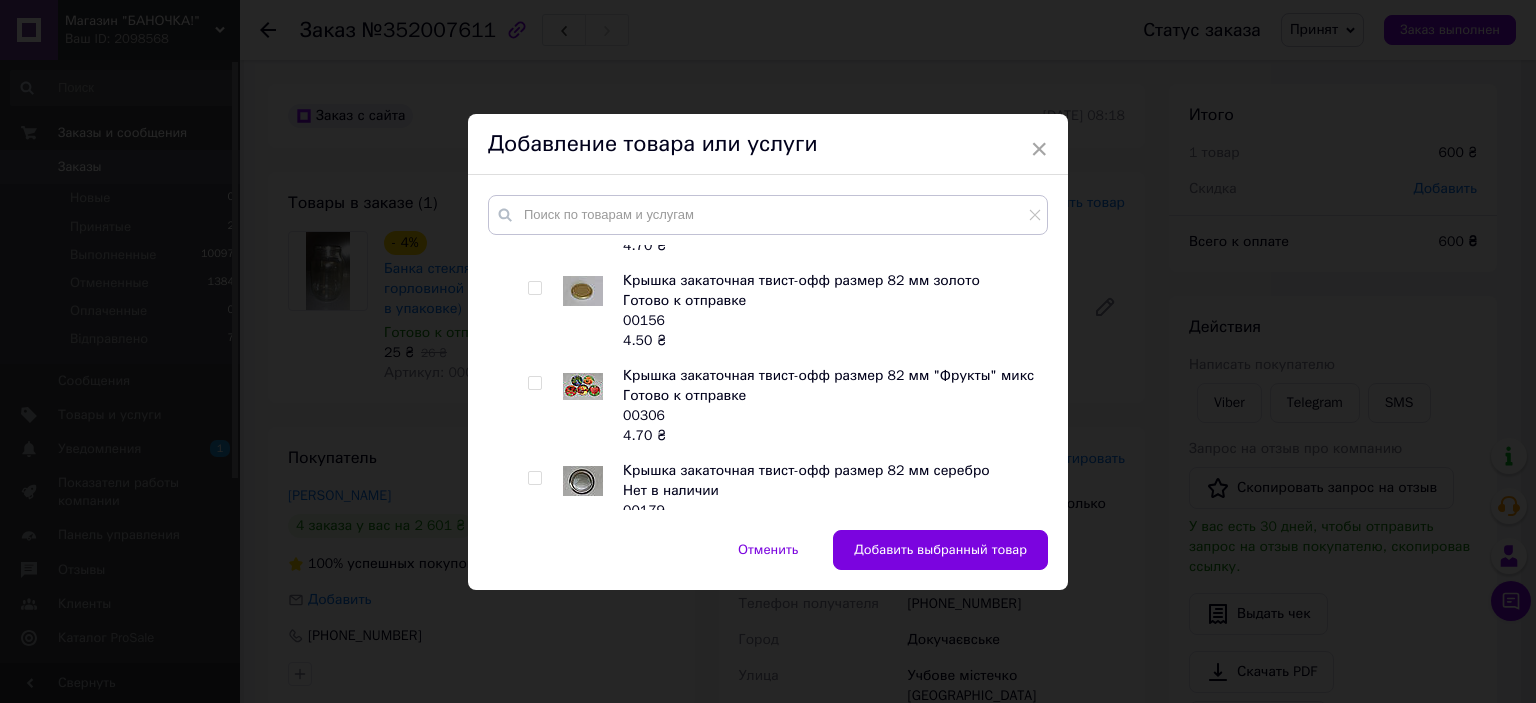click at bounding box center (534, 383) 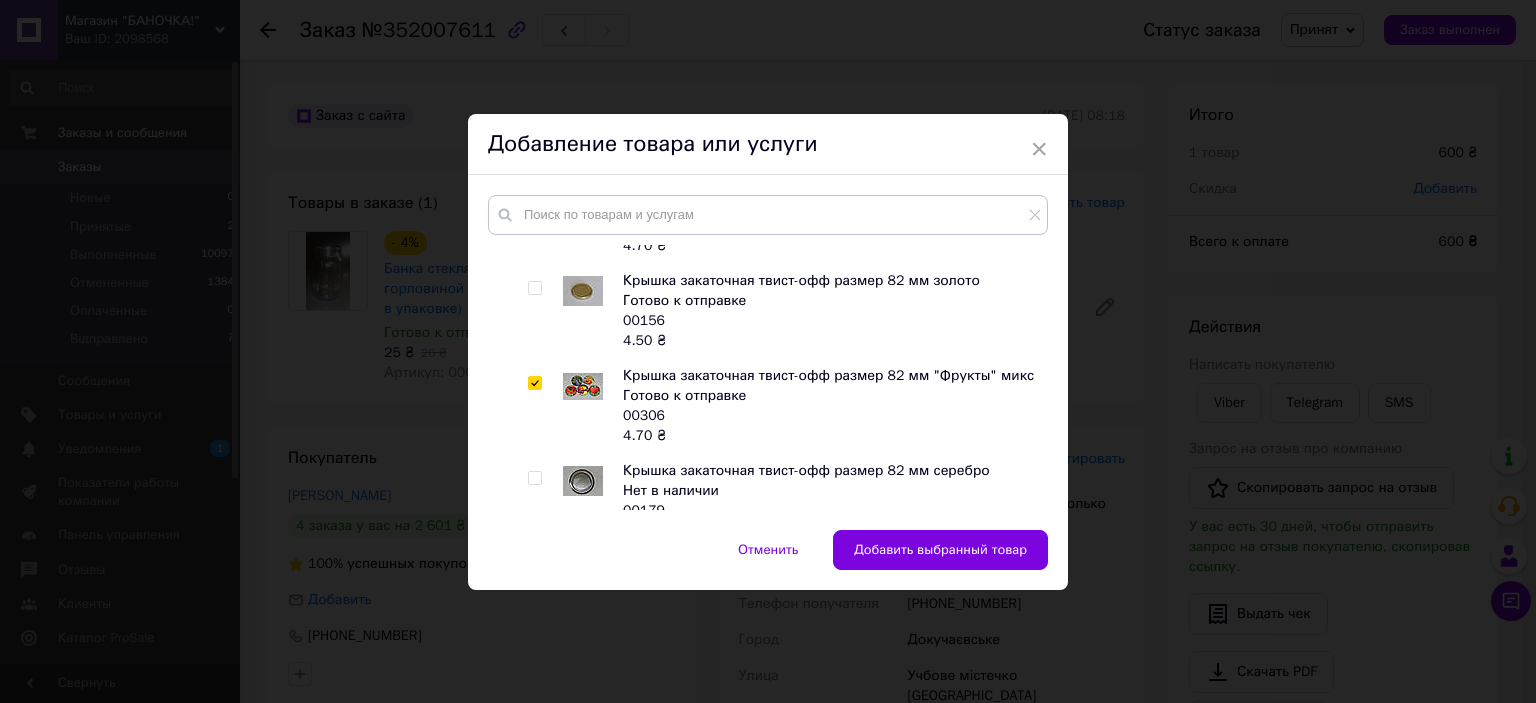 checkbox on "true" 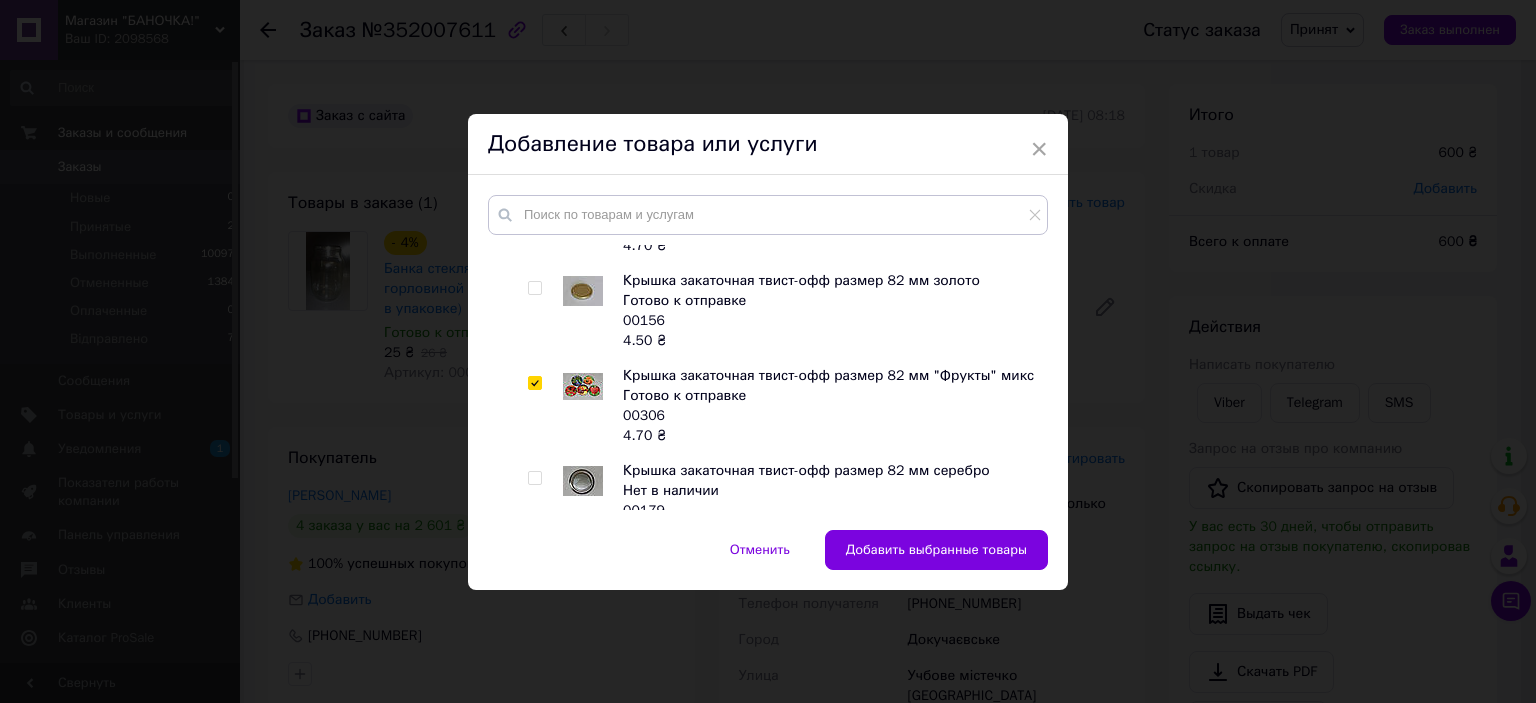 click on "Добавить выбранные товары" at bounding box center [936, 550] 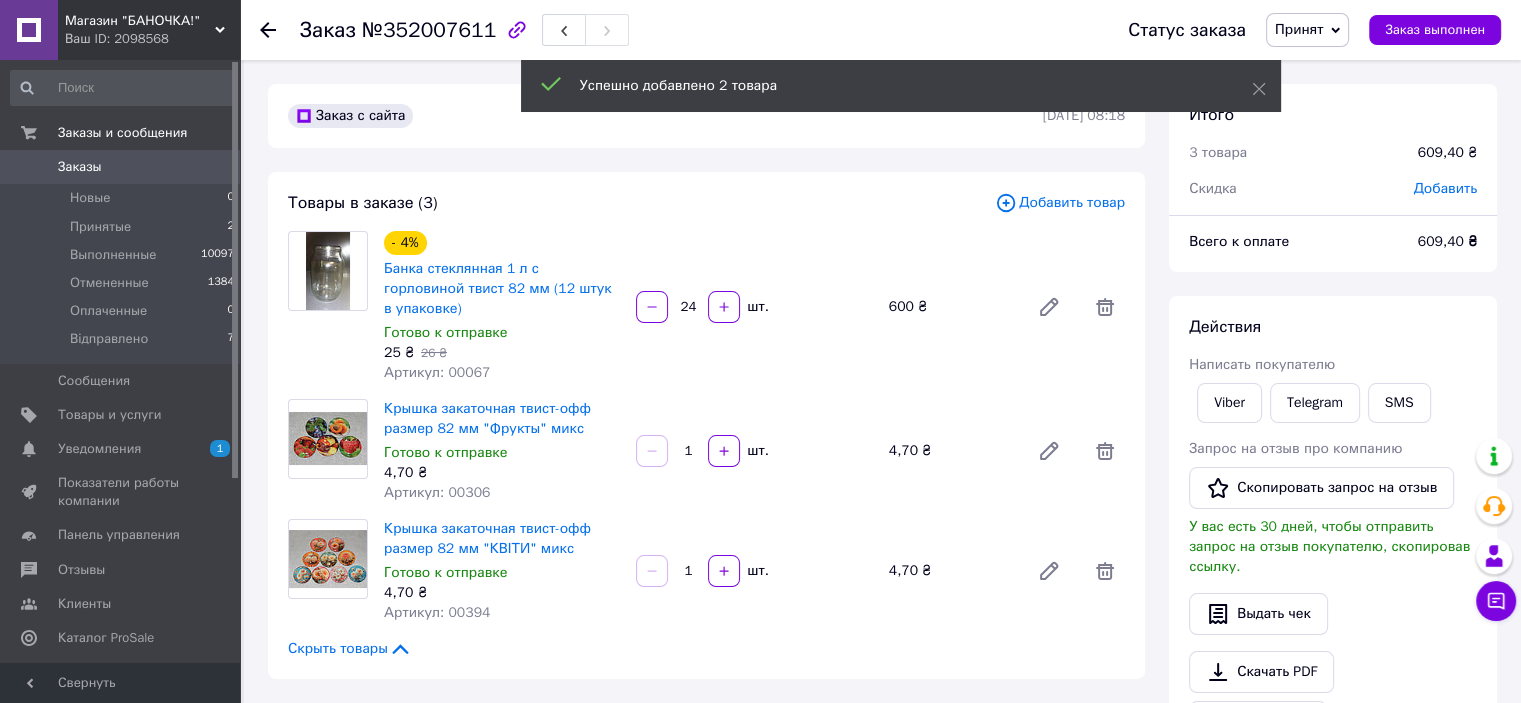 drag, startPoint x: 694, startPoint y: 435, endPoint x: 656, endPoint y: 429, distance: 38.470768 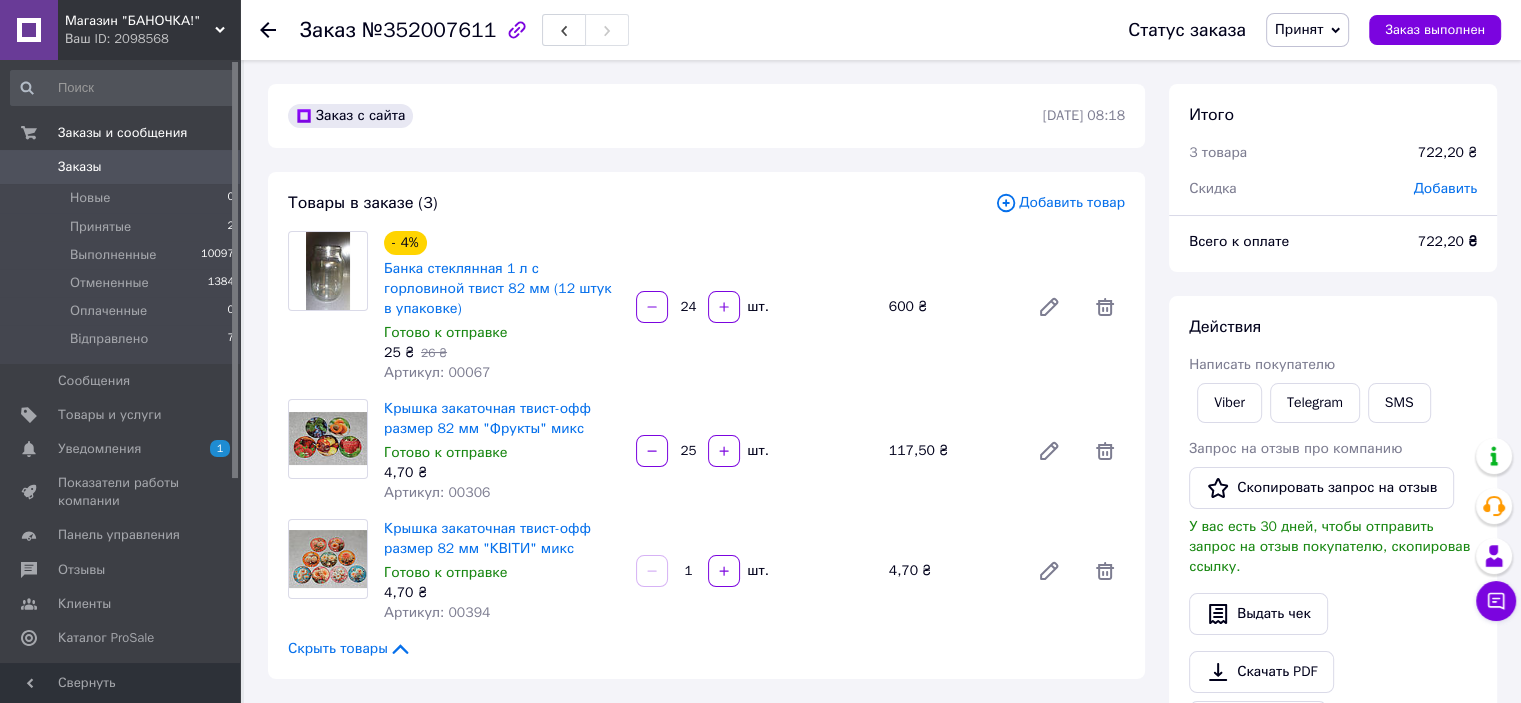 type on "25" 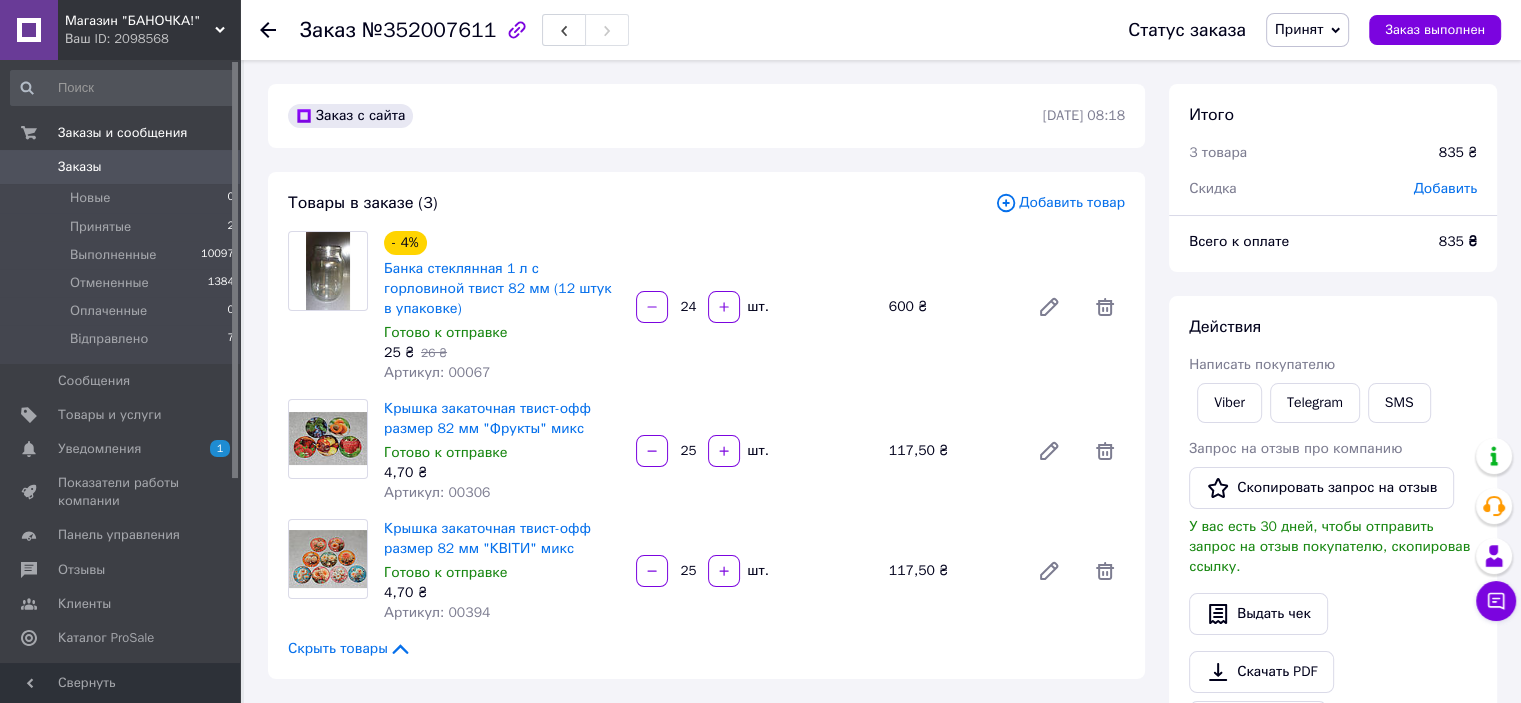 type on "25" 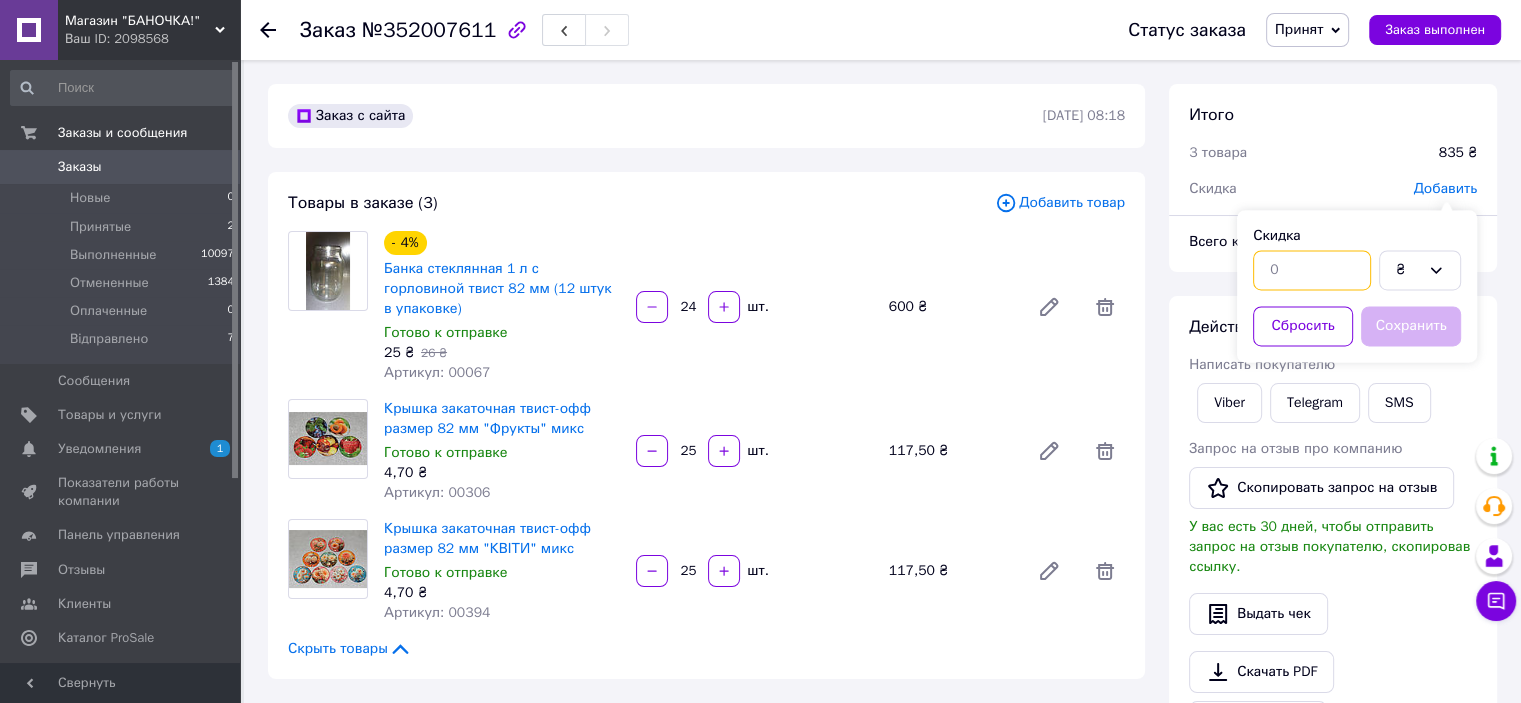 drag, startPoint x: 1191, startPoint y: 271, endPoint x: 1176, endPoint y: 257, distance: 20.518284 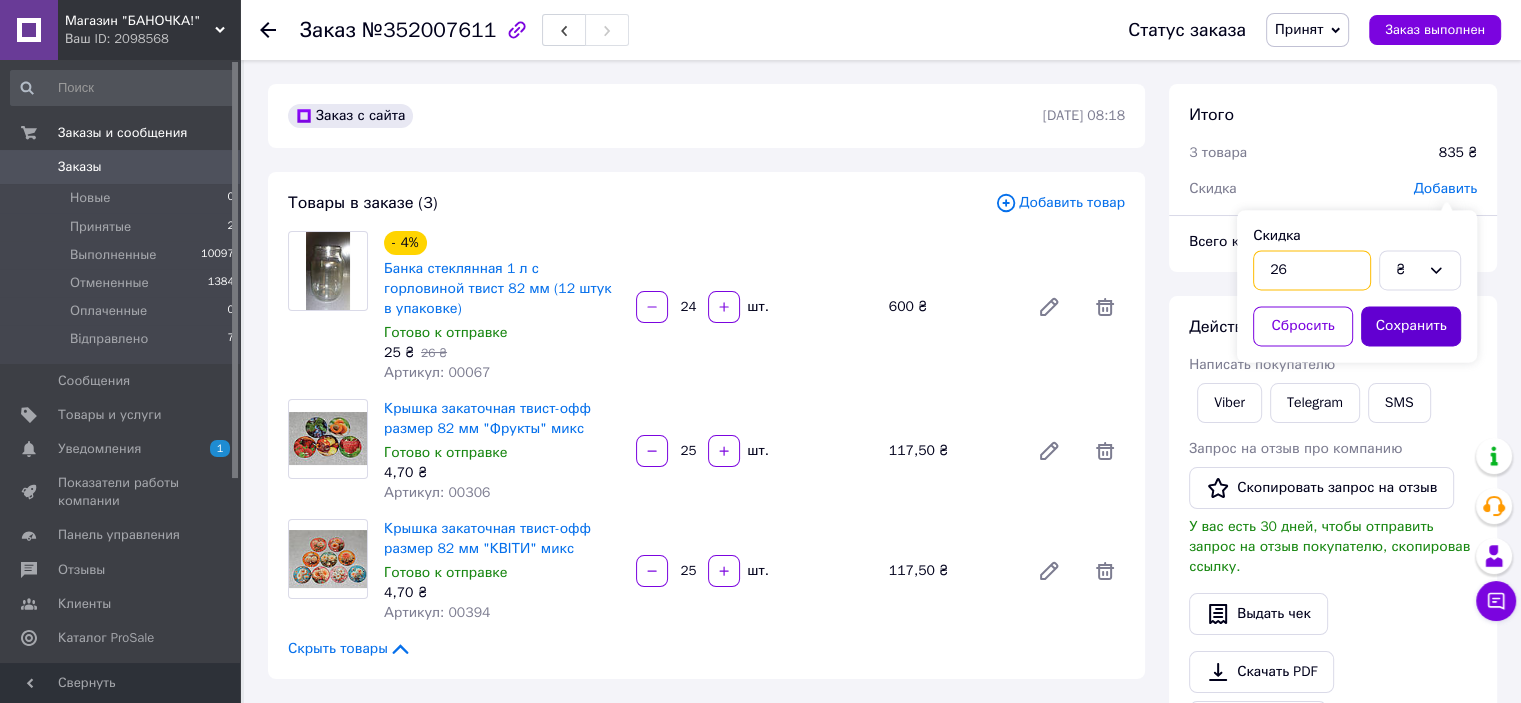 type on "26" 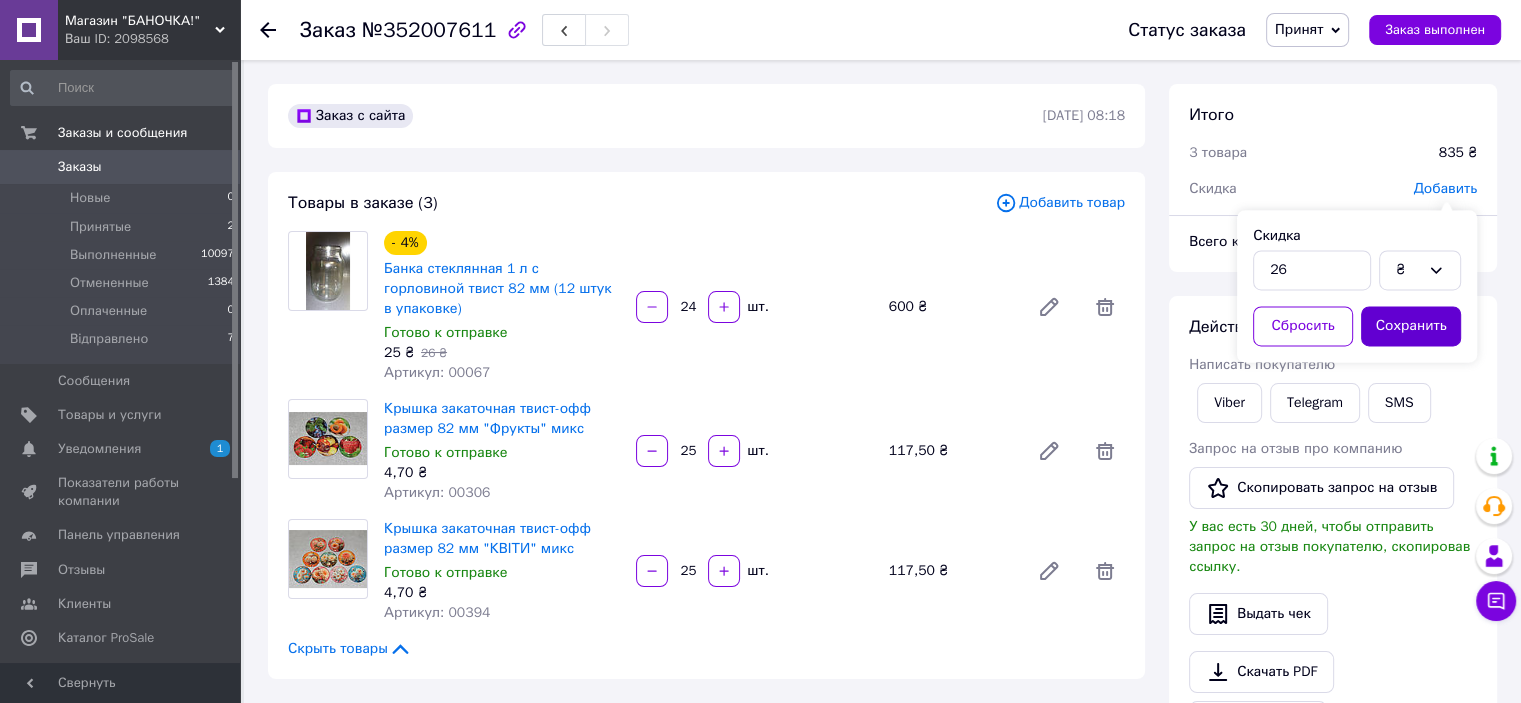 click on "Сохранить" at bounding box center (1411, 326) 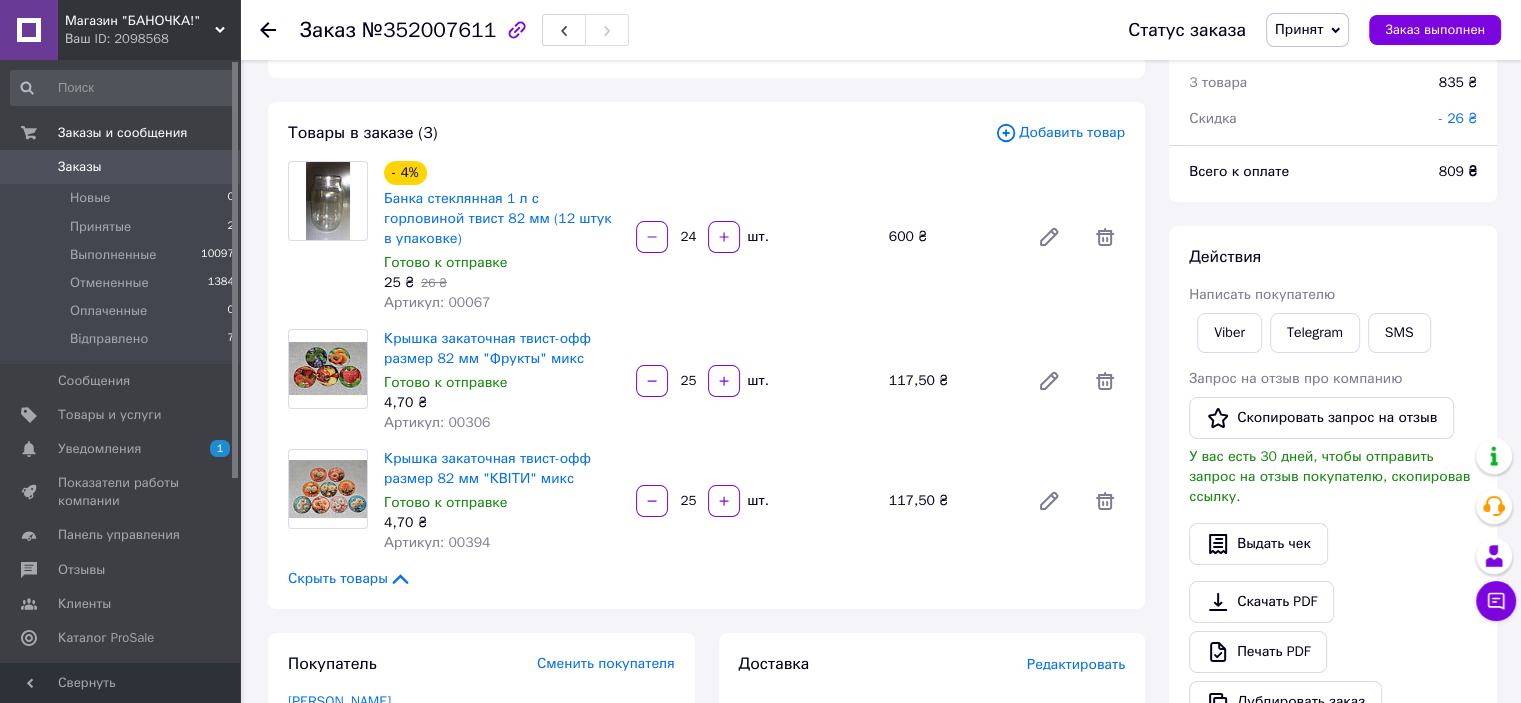 scroll, scrollTop: 0, scrollLeft: 0, axis: both 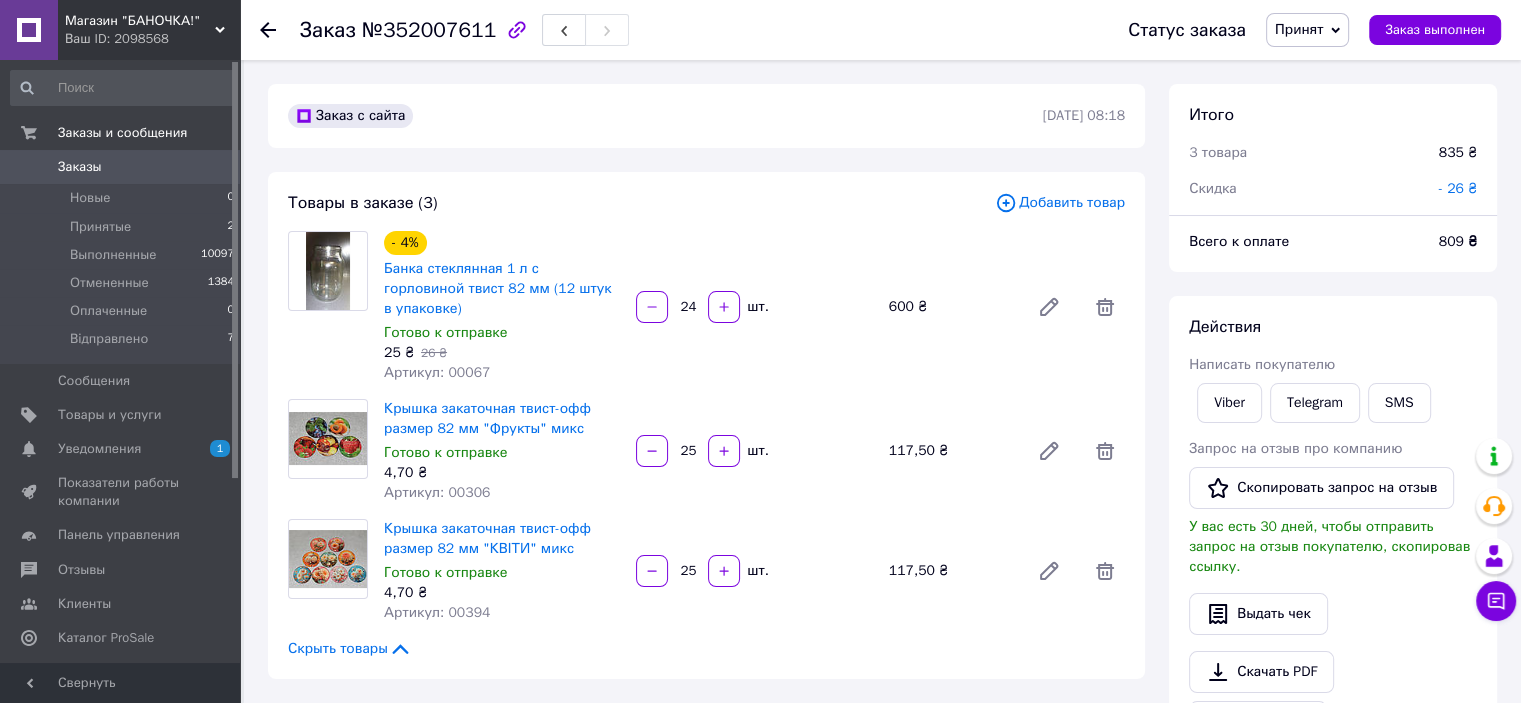 click on "Заказ №352007611 Статус заказа Принят Выполнен Отменен Оплаченный Відправлено Заказ выполнен" at bounding box center (880, 30) 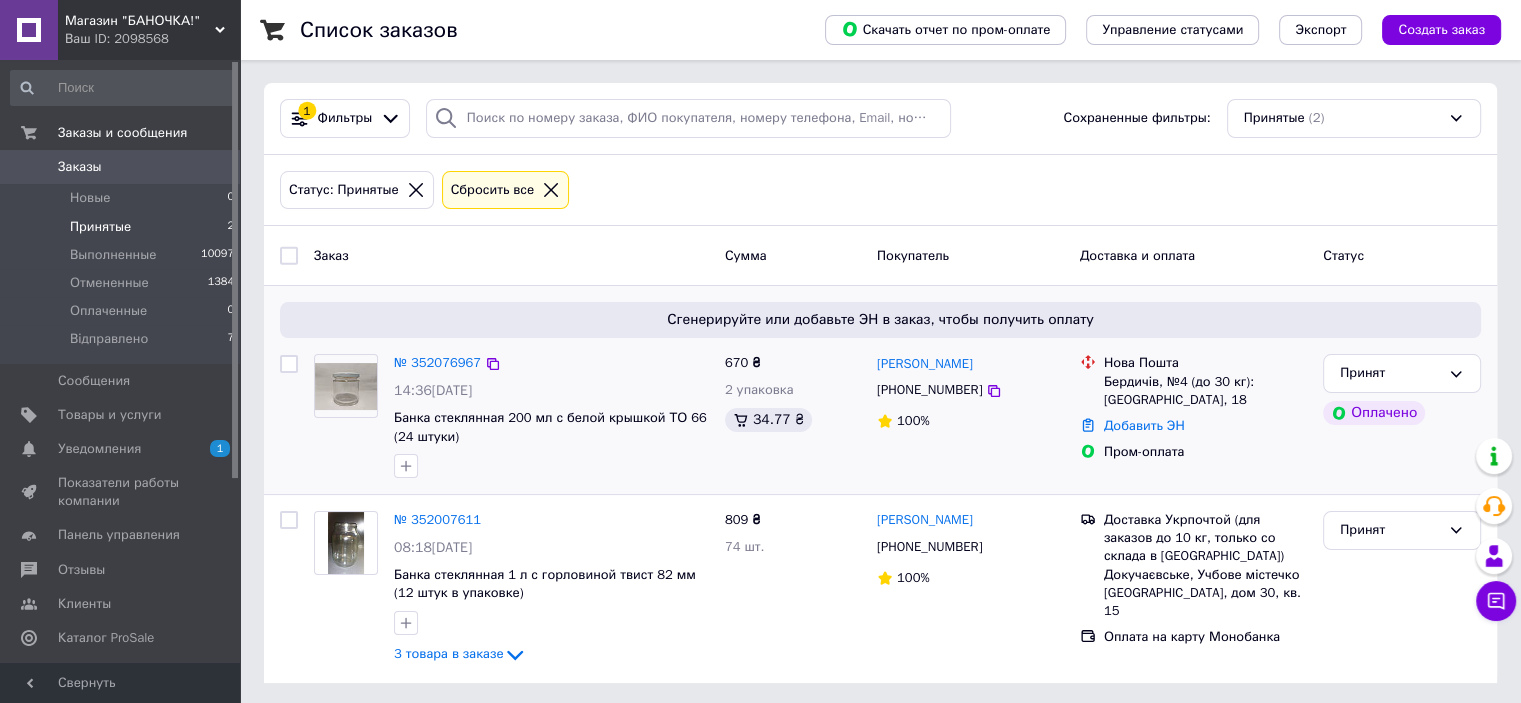 scroll, scrollTop: 105, scrollLeft: 0, axis: vertical 